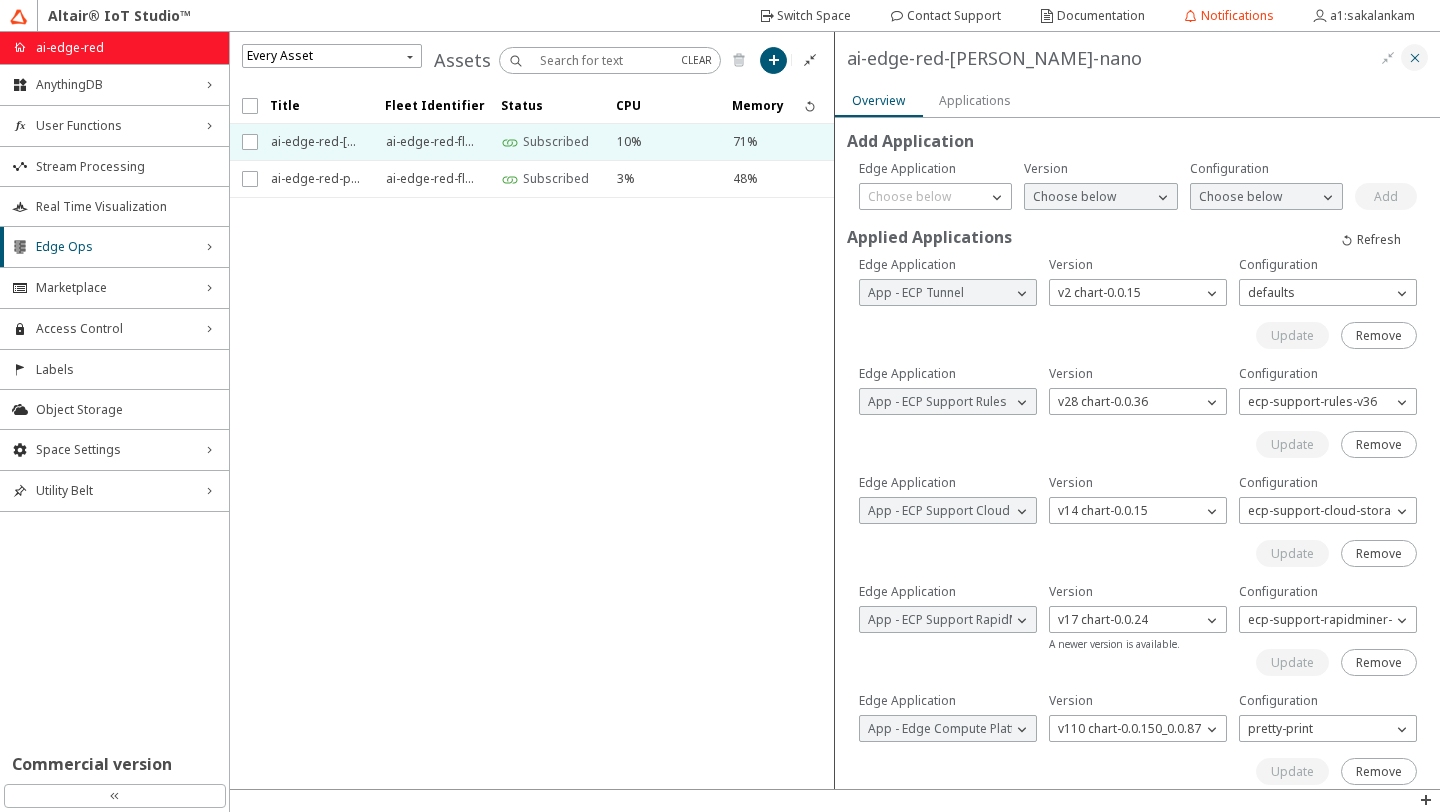 scroll, scrollTop: 0, scrollLeft: 0, axis: both 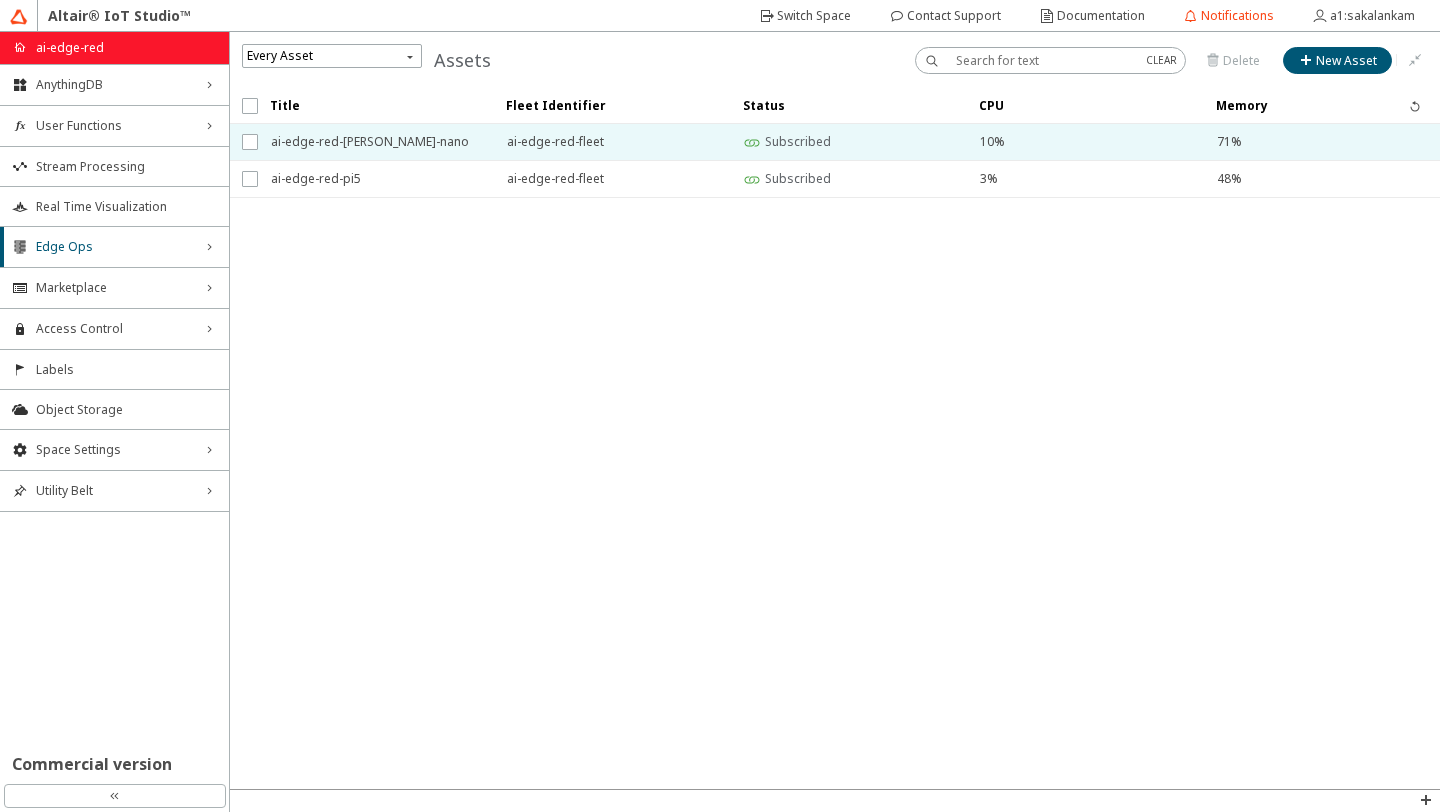 click on "ai-edge-red-[PERSON_NAME]-nano" at bounding box center [376, 142] 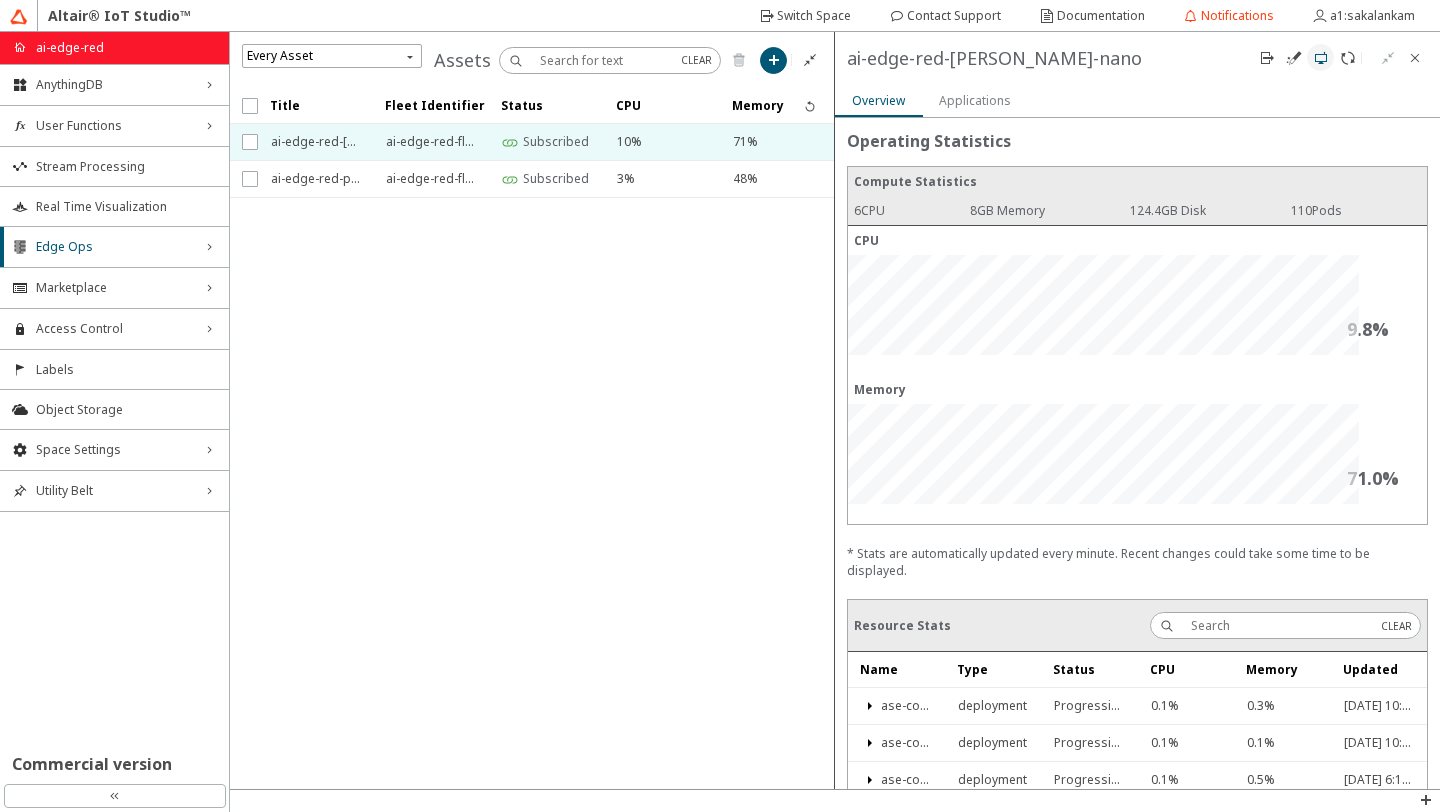 click 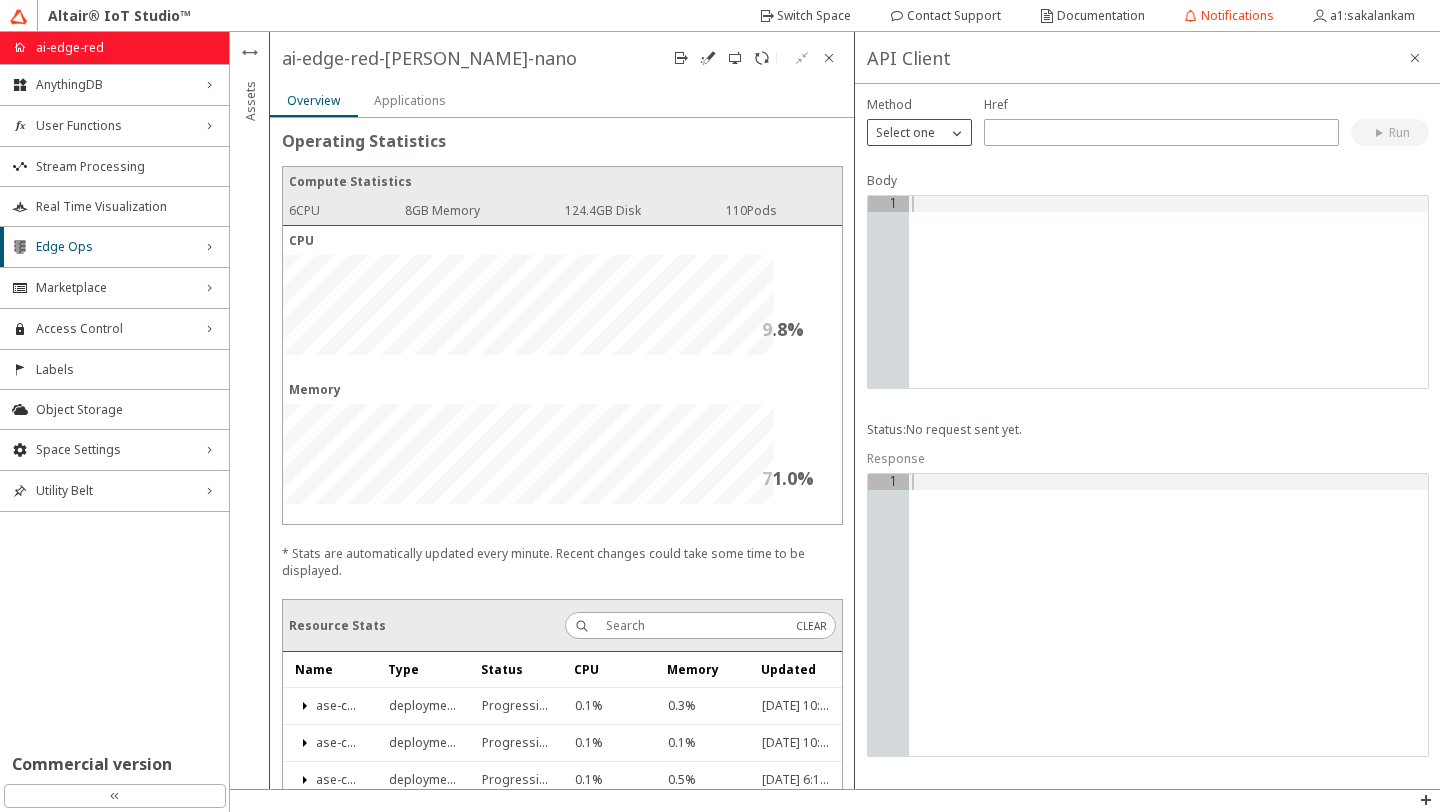 click on "Select one" at bounding box center [919, 132] 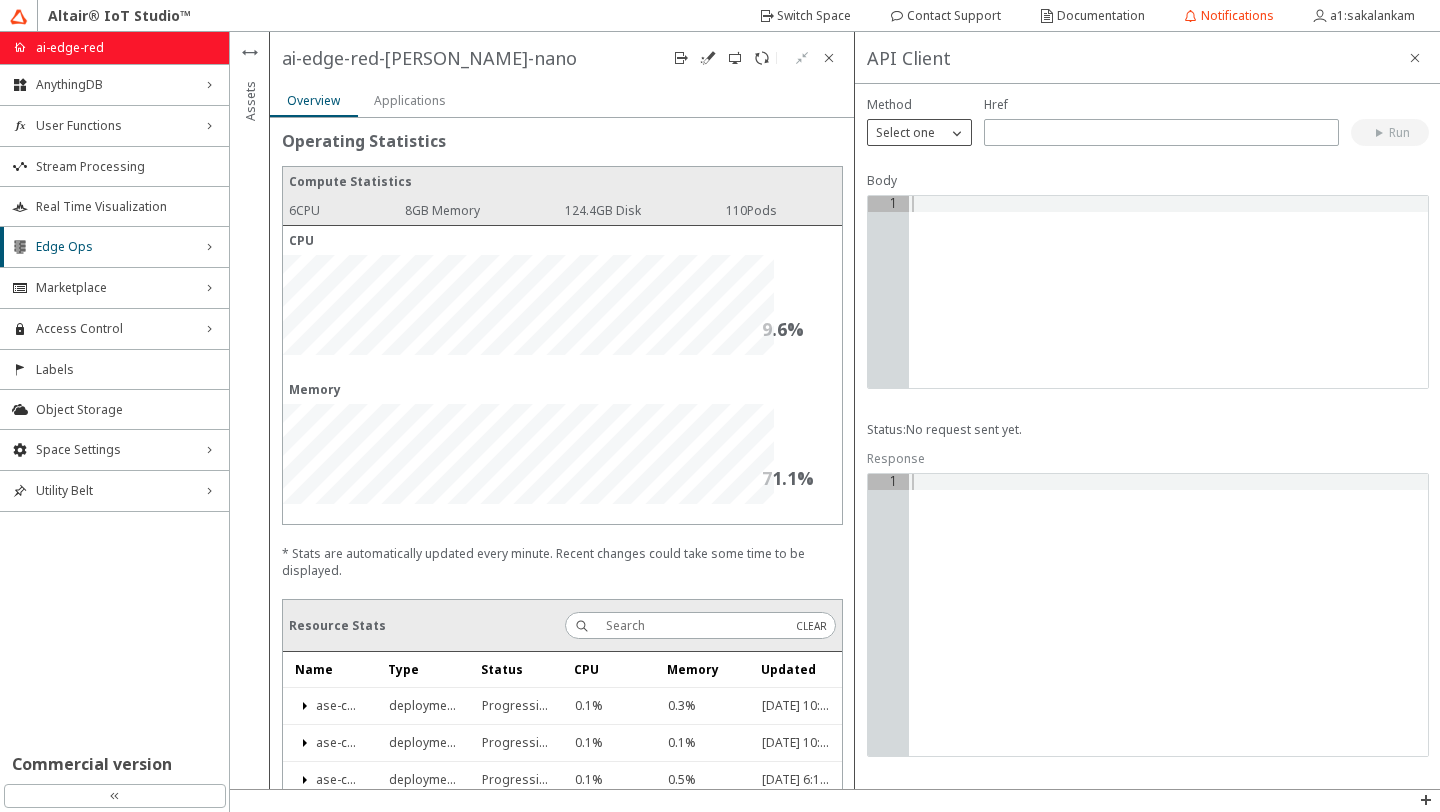 click on "Select one" 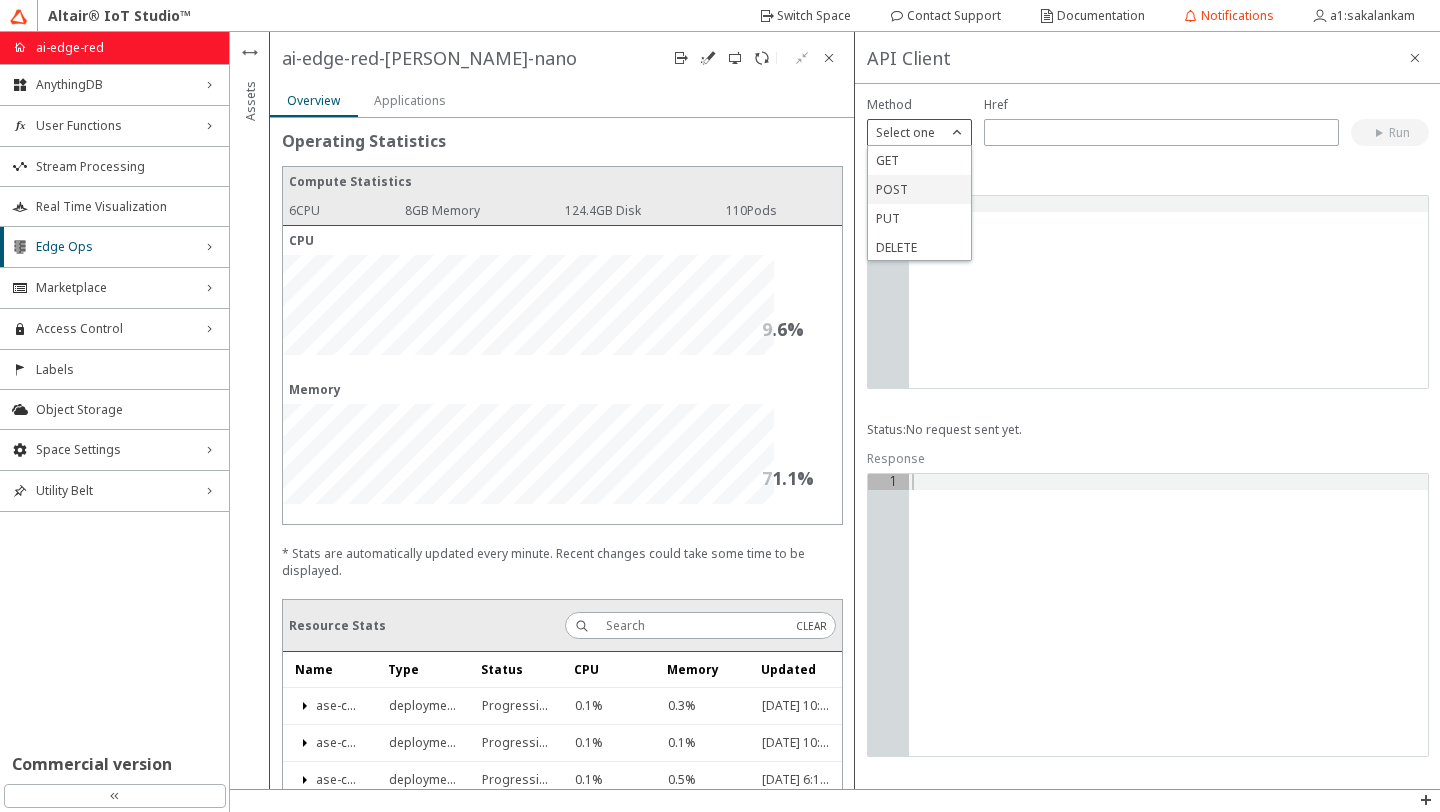 click on "POST" 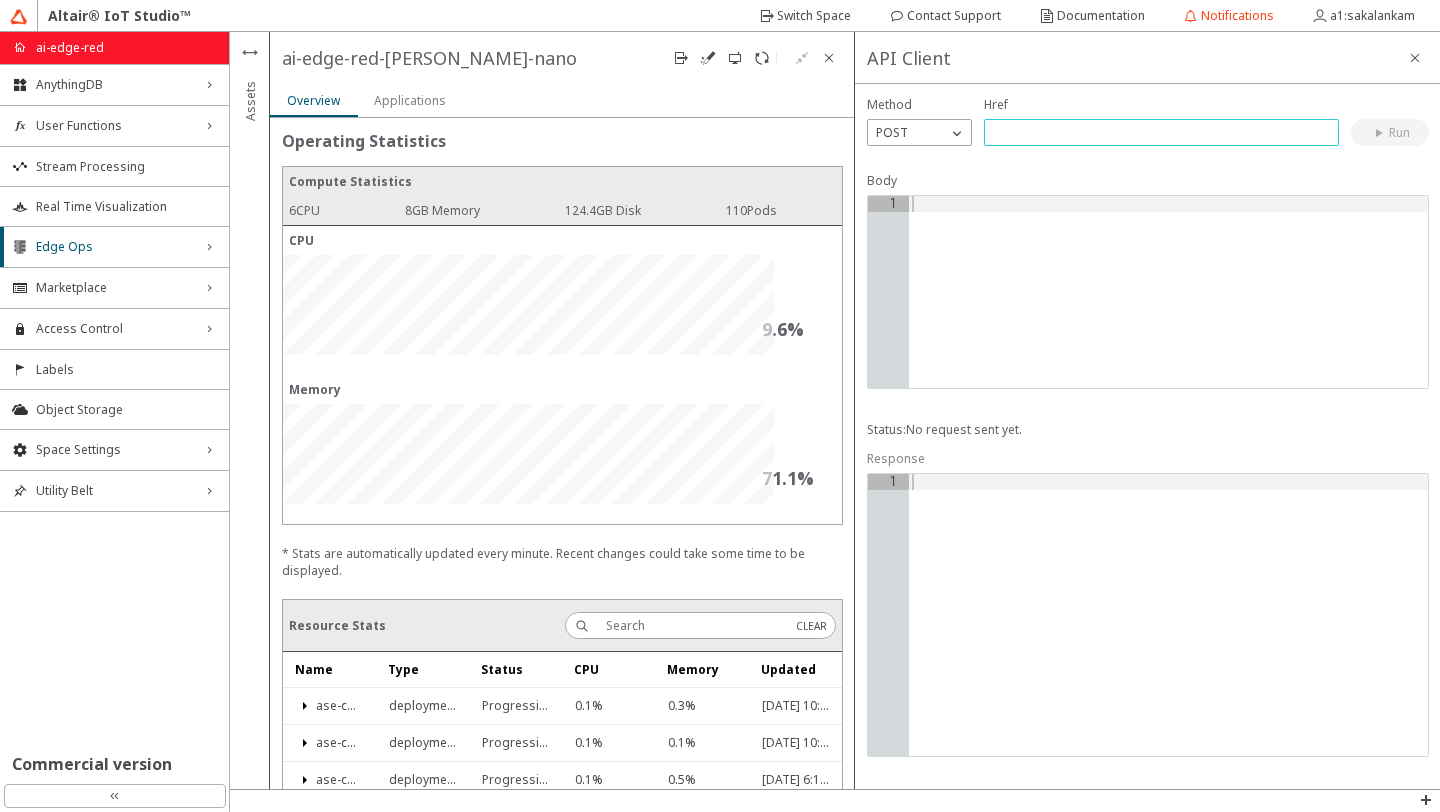 click at bounding box center [1161, 132] 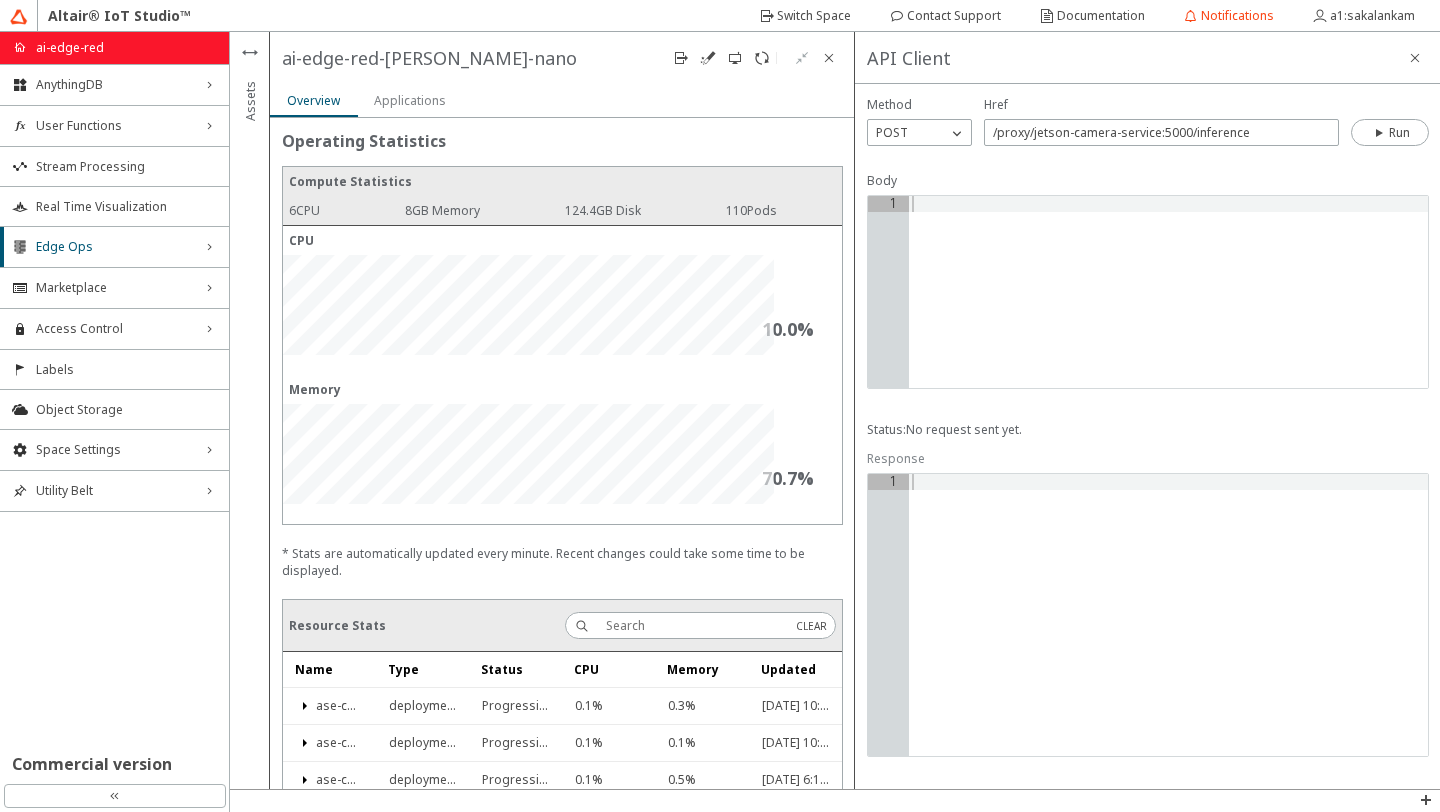 click on "Body 1     XXXXXXXXXXXXXXXXXXXXXXXXXXXXXXXXXXXXXXXXXXXXXXXXXXXXXXXXXXXXXXXXXXXXXXXXXXXXXXXXXXXXXXXXXXXXXXXXXXXXXXXXXXXXXXXXXXXXXXXXXXXXXXXXXXXXXXXXXXXXXXXXXXXXXXXXXXXXXXXXXXXXXXXXXXXXXXXXXXXXXXXXXXXXXXXXXXXXXXXXXXXXXXXXXXXXXXXXXXXXXXXXXXXXXXXXXXXXXXXXXXXXXXXXXXXXXXXXXXXXXXXXXXXXXXXXXXXXXXXXXXXXXXXXXXXXXXXXXXXXXXXXXXXXXXXXXXXXXXXXXXXXXXXXXXXXXXXXXXXXXXXXXXXXXXXXXXXXXXXXXXXXXXXXXXXXXXXXXXXXXXXXXXXXXXXXXXXXXXXXXXXXXXXXXXXXXXXXXXXXXXXXXXXXXXXXXXXXXXXXXXXXXXXXXXXXXXXXXXXXXXXXXXXXXXXXXXXXXXXXXXXXXXXXXXXXXXXXXXXXXXXXXXXXXXXX" at bounding box center [1148, 290] 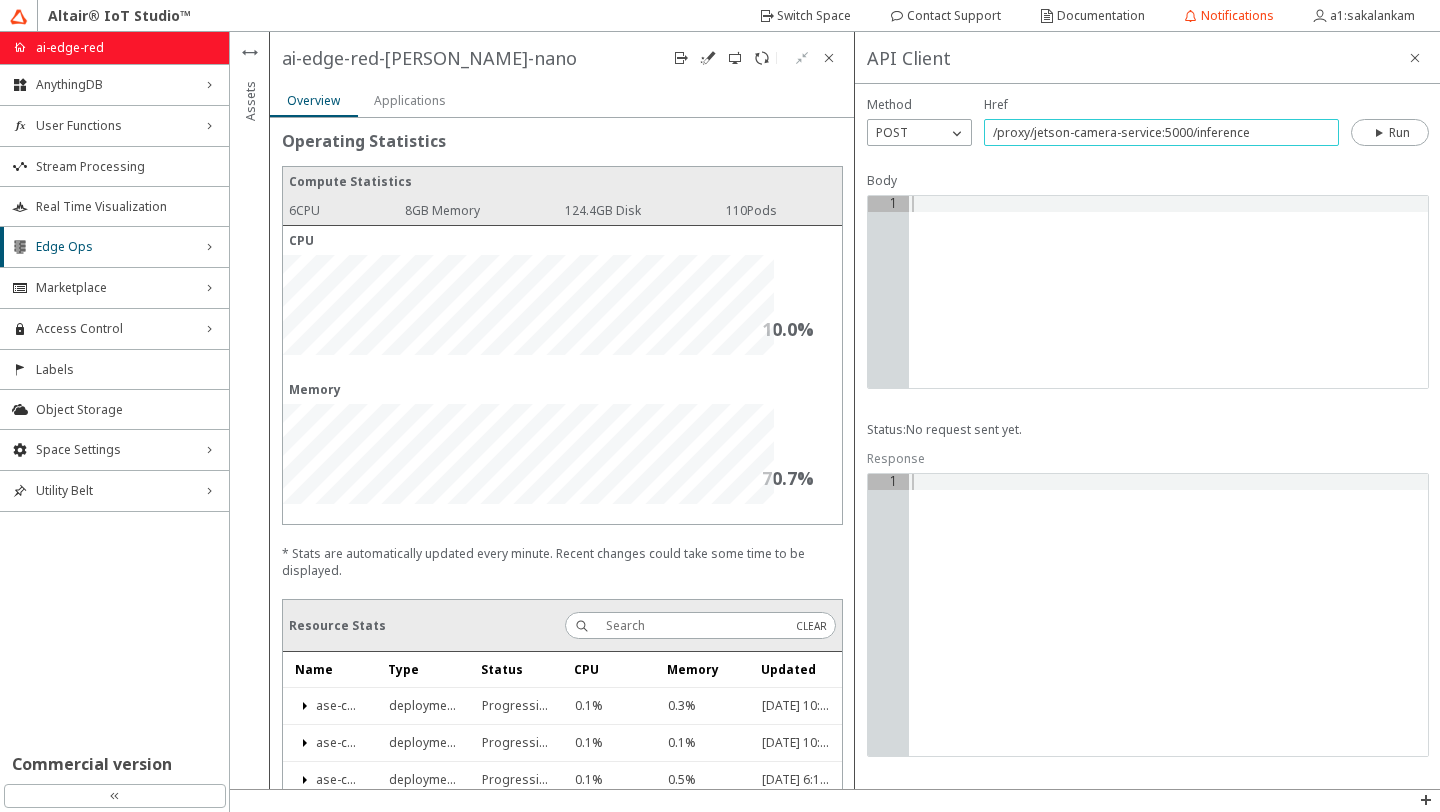 click on "/proxy/jetson-camera-service:5000/inference" at bounding box center [1161, 132] 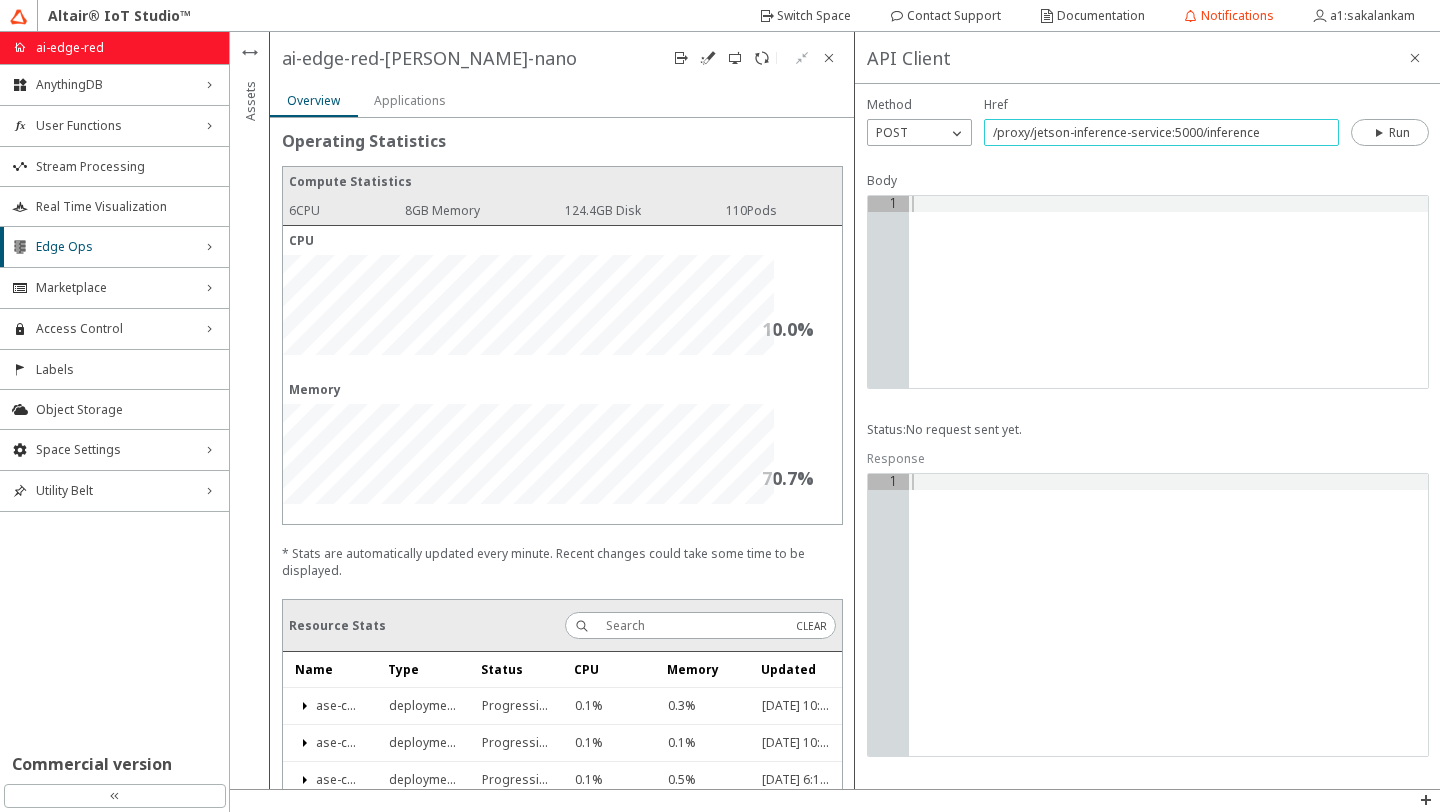 type on "/proxy/jetson-inference-service:5000/inference" 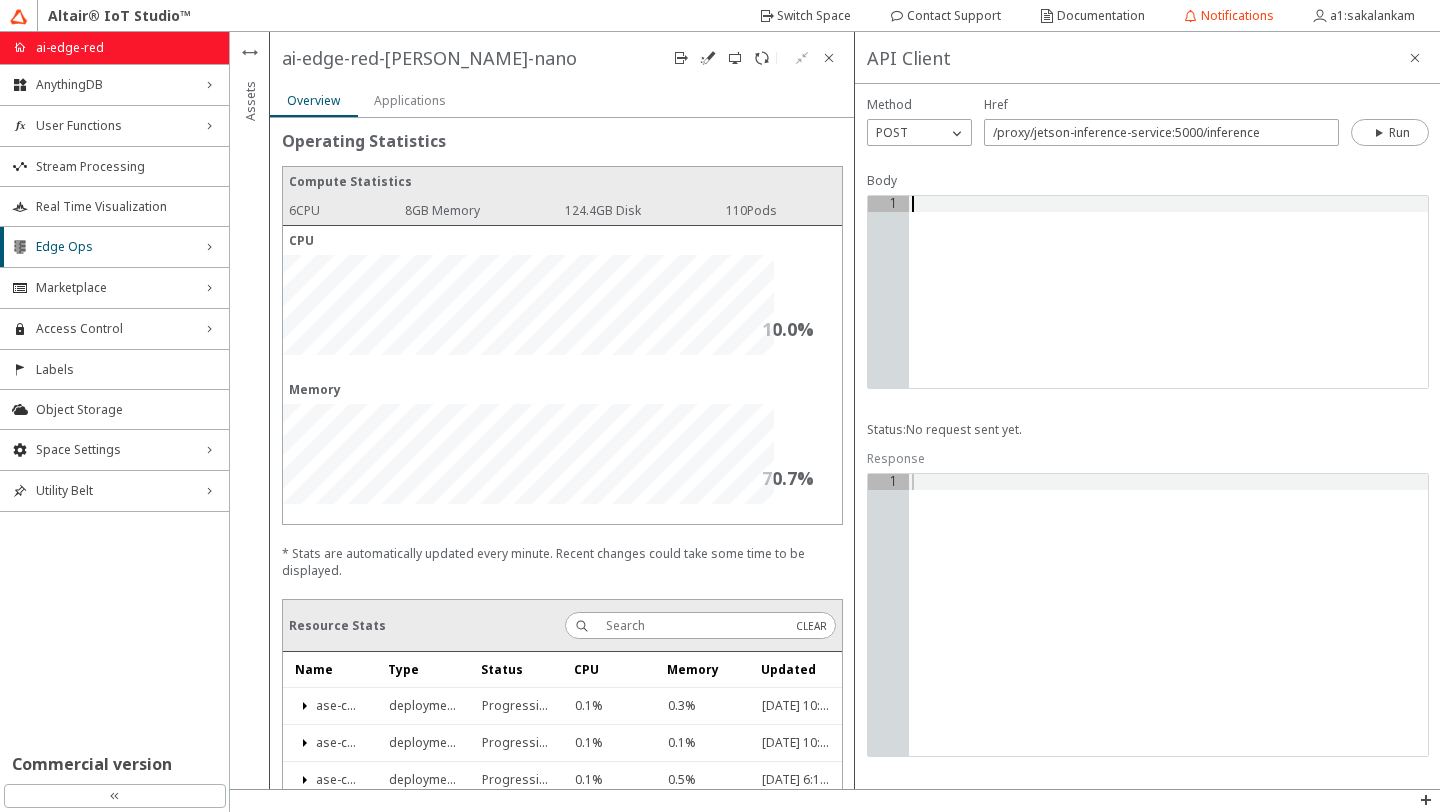 click at bounding box center (1168, 308) 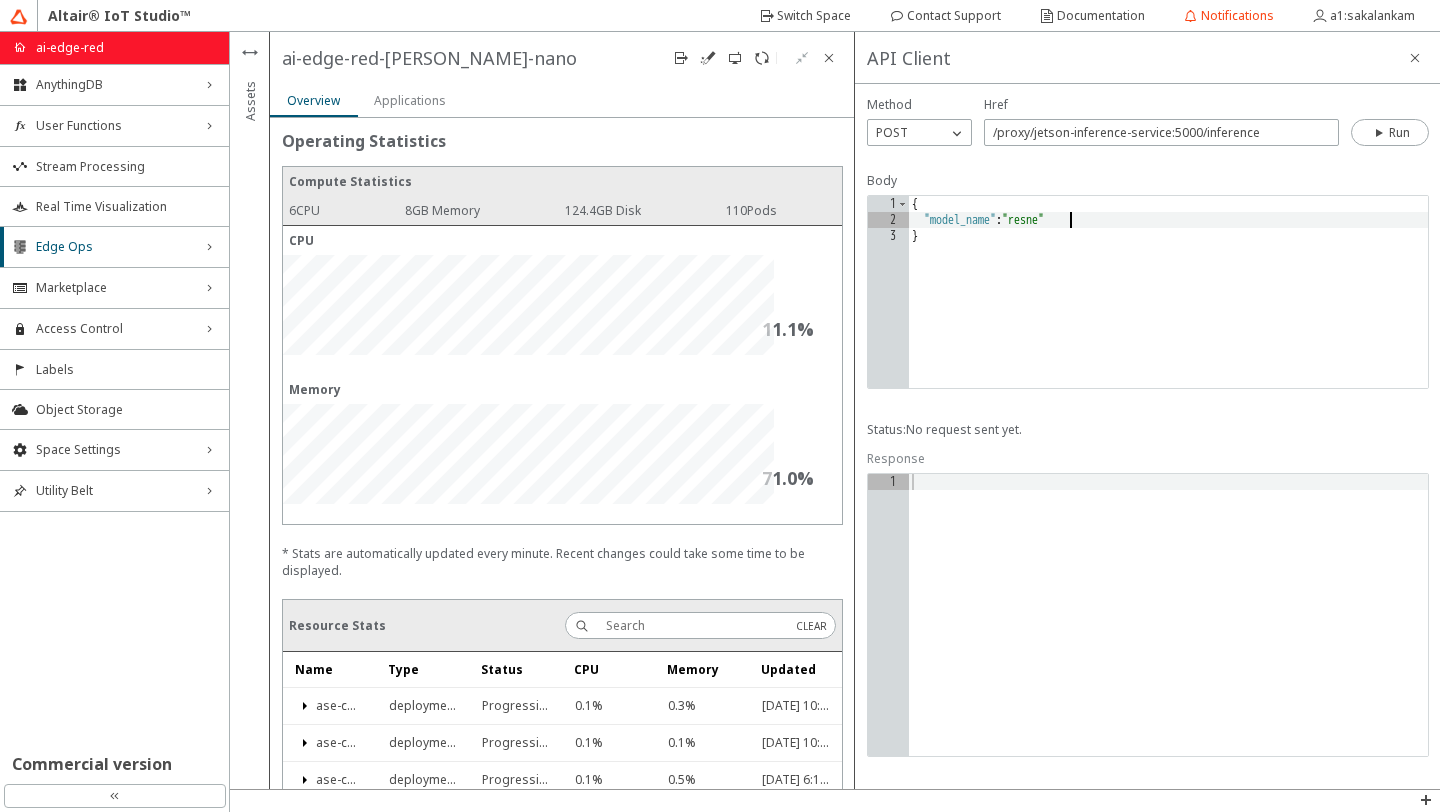 scroll, scrollTop: 0, scrollLeft: 13, axis: horizontal 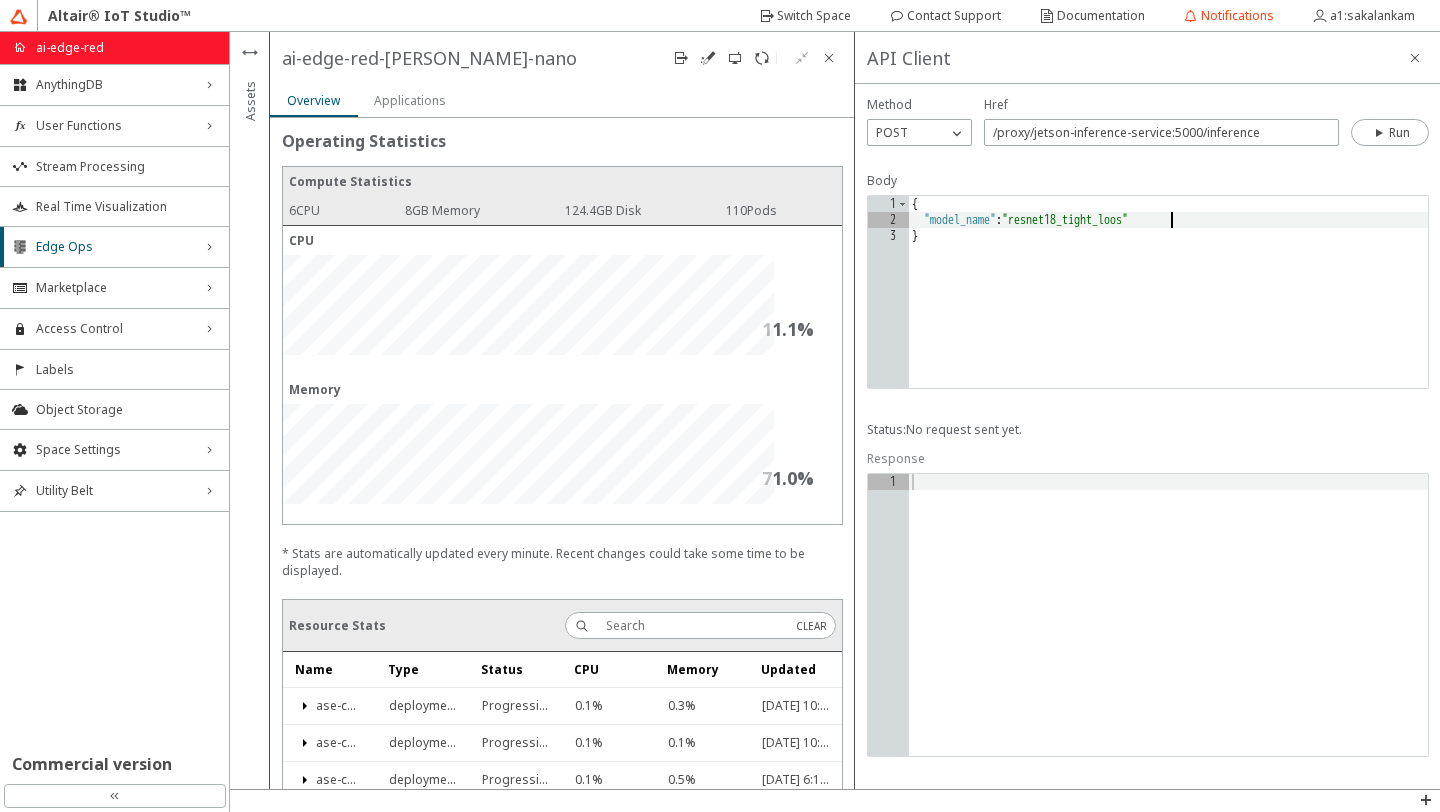 type on ""model_name": "resnet18_tight_loose"" 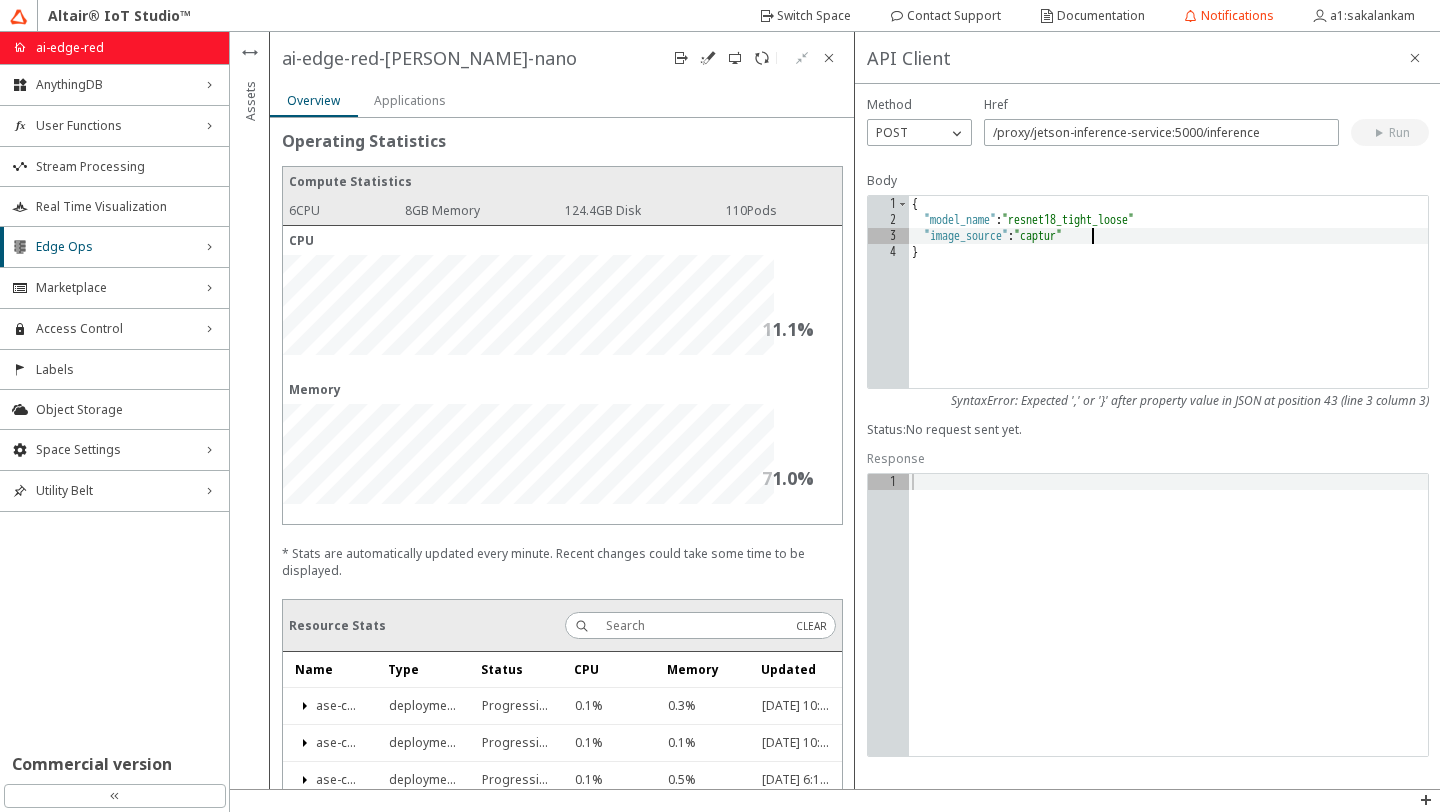 scroll, scrollTop: 0, scrollLeft: 14, axis: horizontal 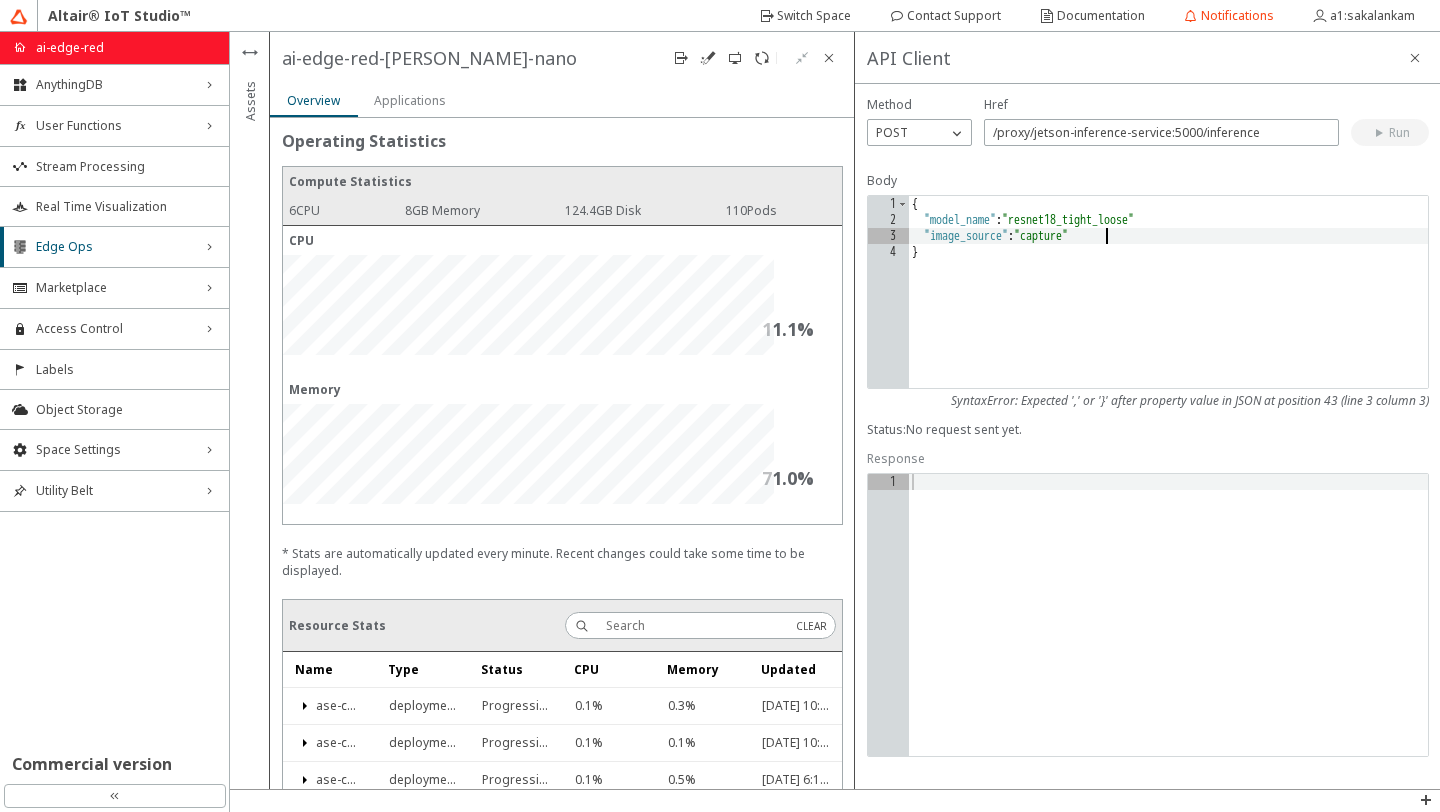 click on "{    "model_name" :  "resnet18_tight_loose"    "image_source" :  "capture" }" at bounding box center [1168, 308] 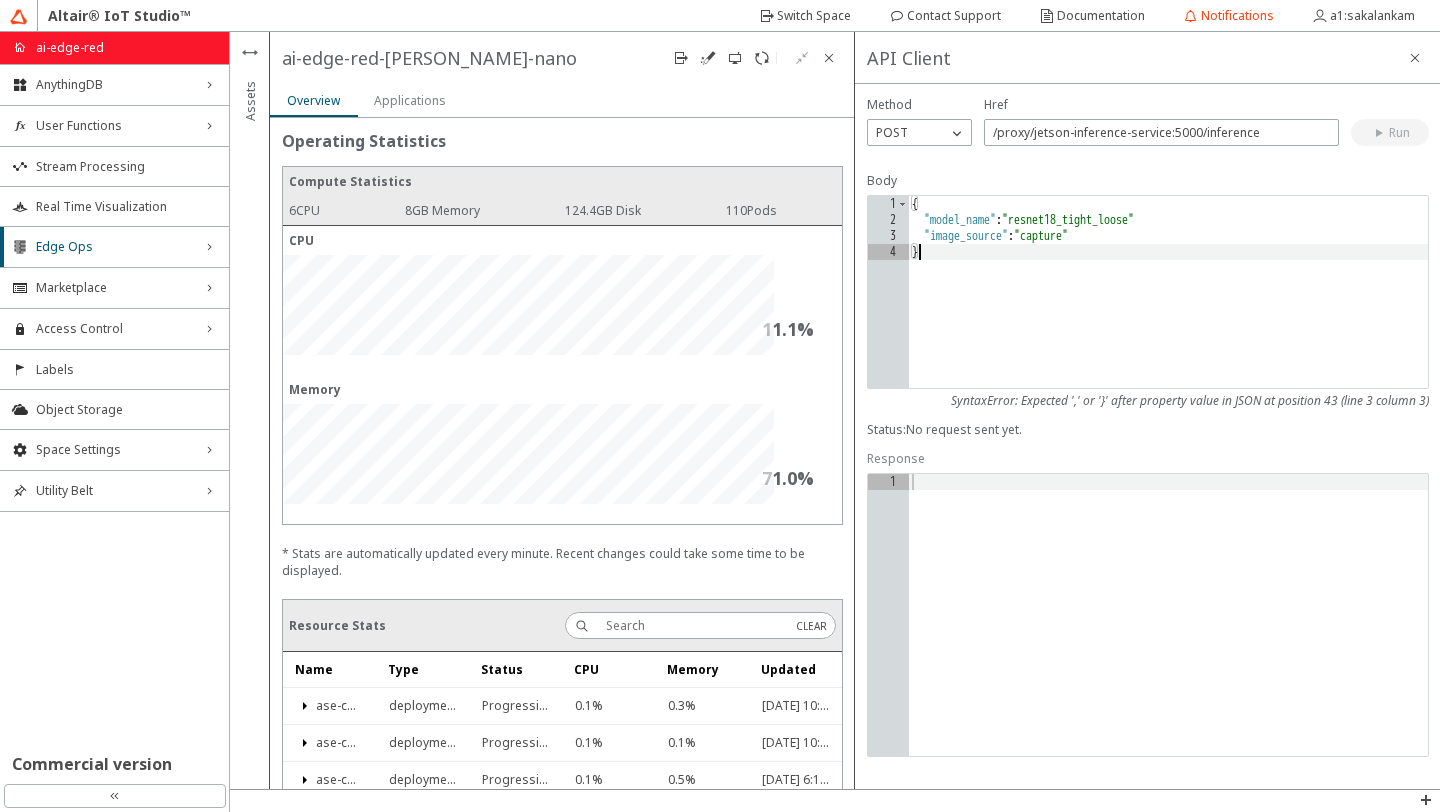 scroll, scrollTop: 0, scrollLeft: 0, axis: both 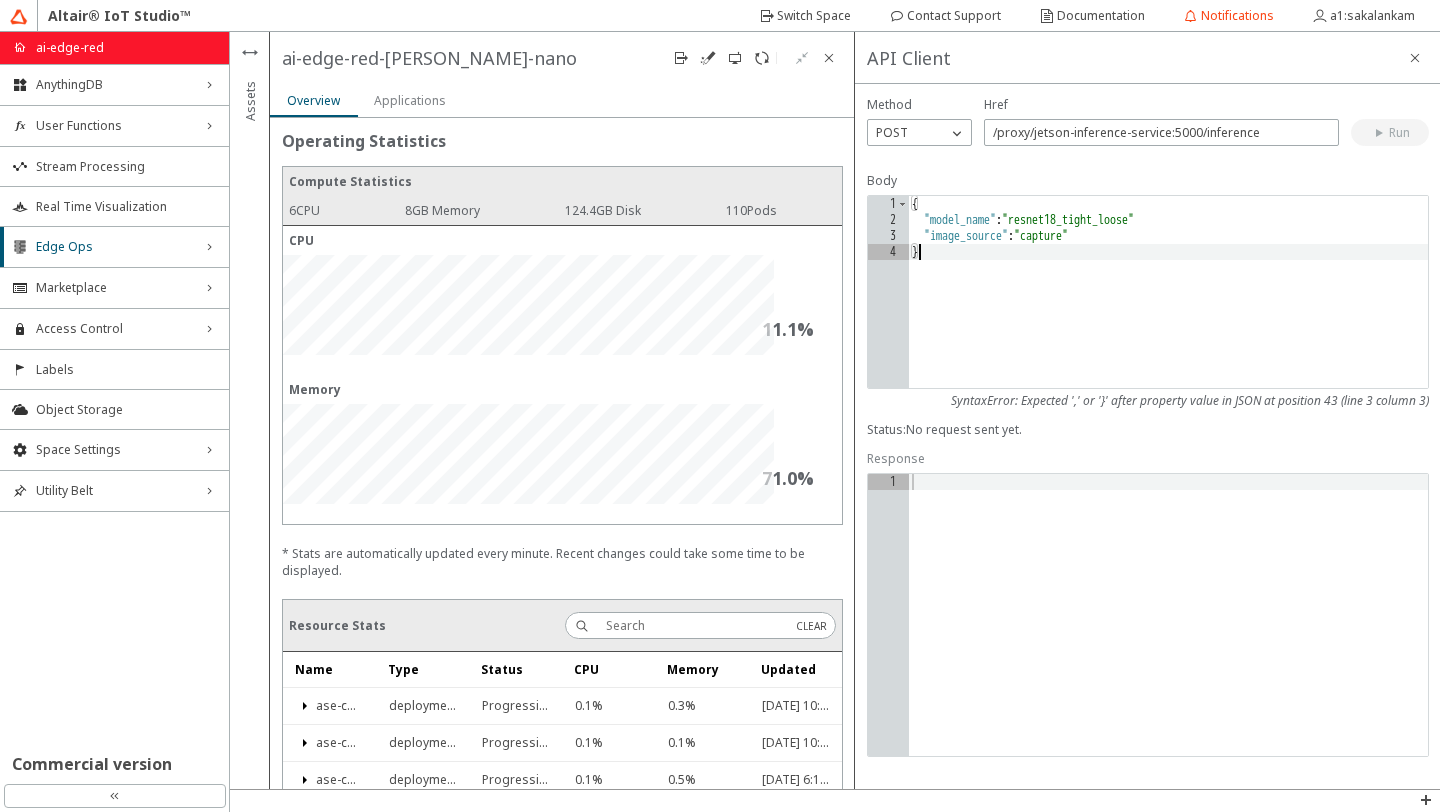 click on "{    "model_name" :  "resnet18_tight_loose"    "image_source" :  "capture" }" at bounding box center [1168, 308] 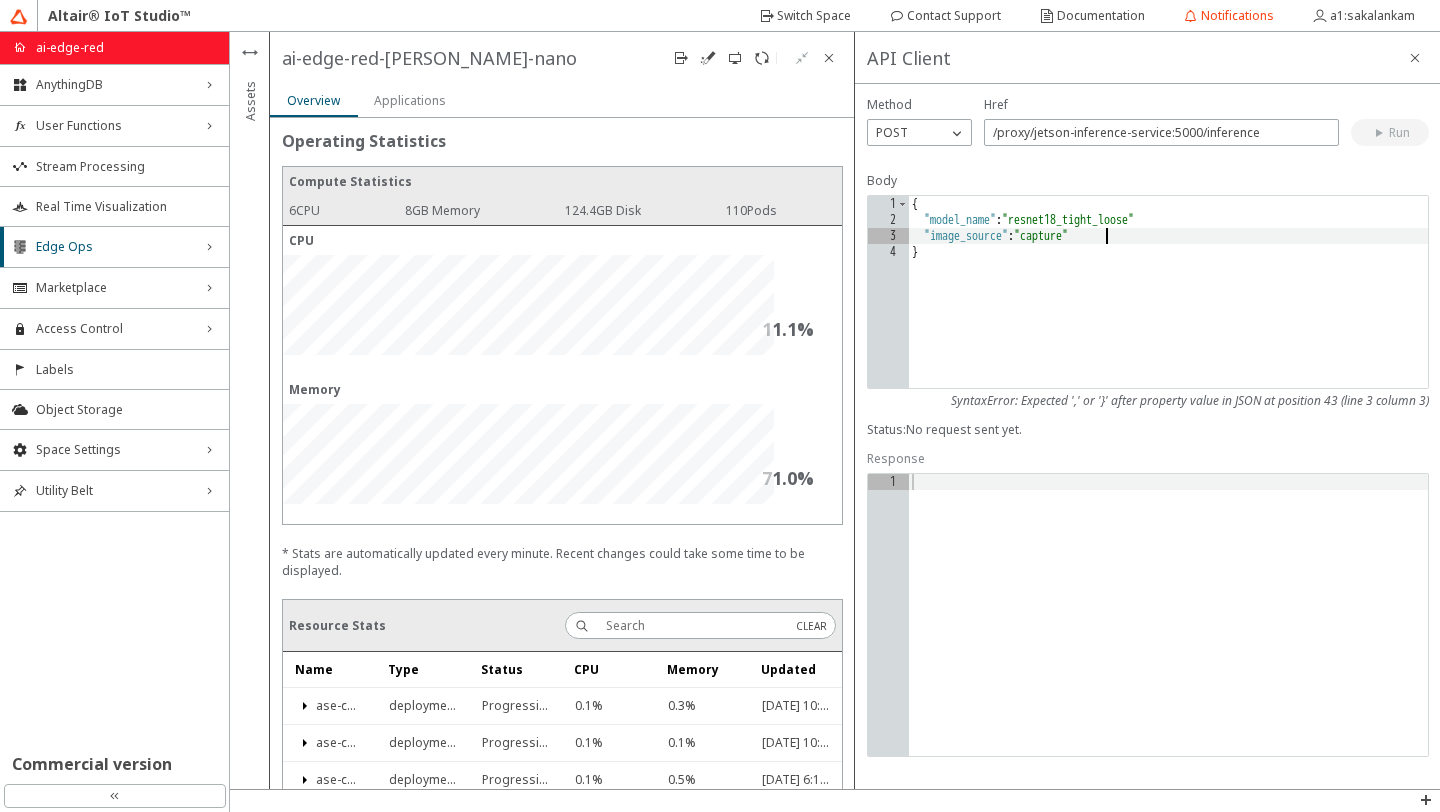 click on "{    "model_name" :  "resnet18_tight_loose"    "image_source" :  "capture" }" at bounding box center (1168, 308) 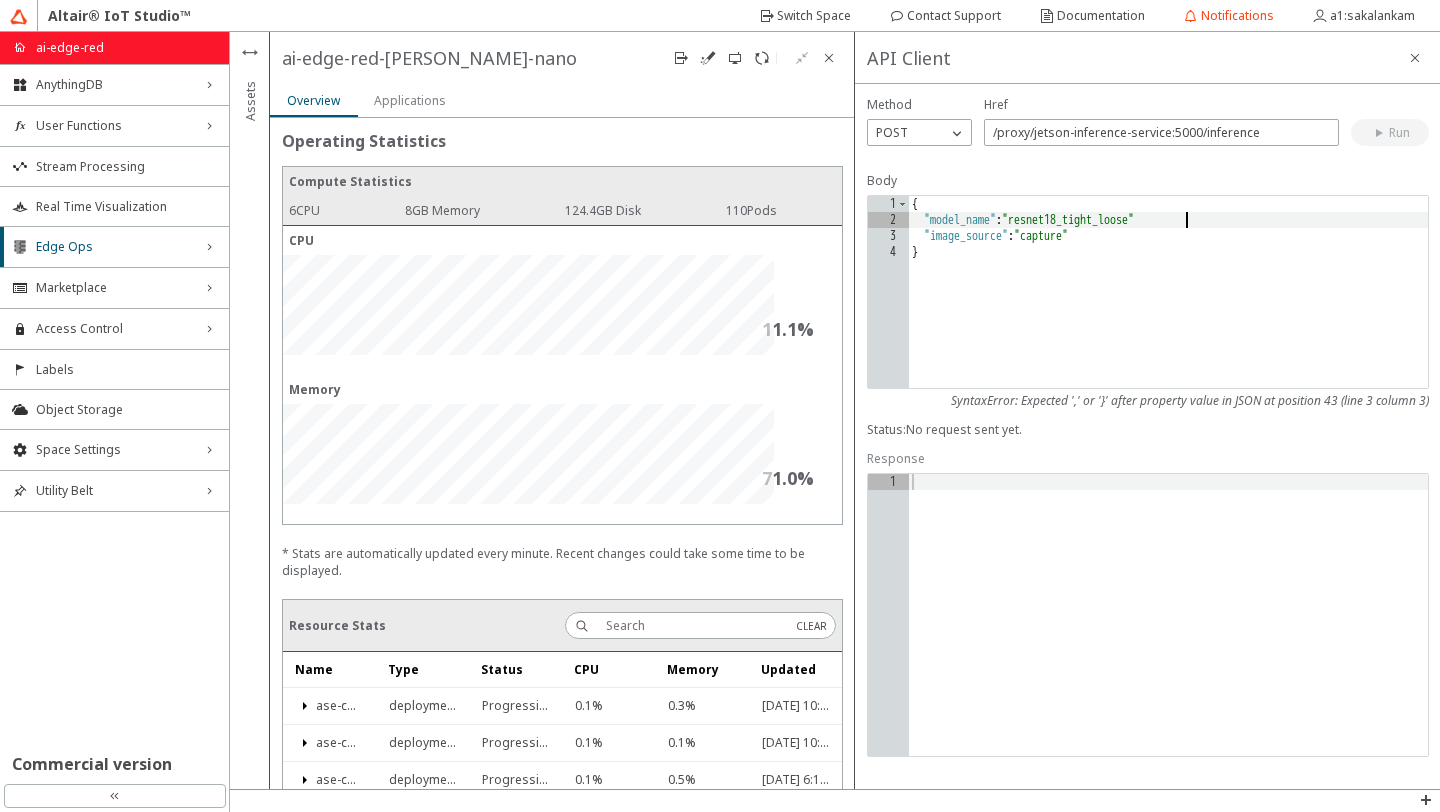 scroll, scrollTop: 0, scrollLeft: 22, axis: horizontal 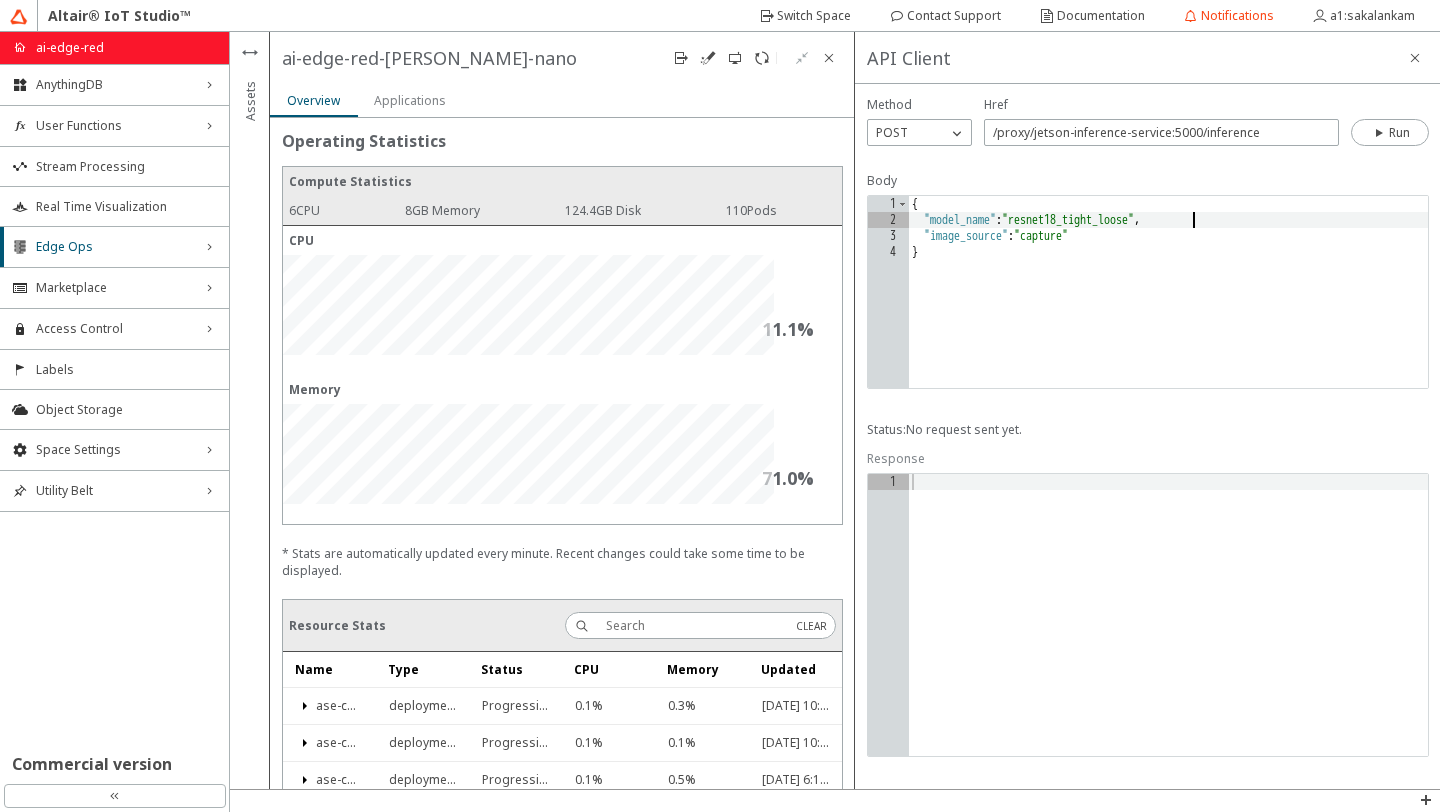 click on "{    "model_name" :  "resnet18_tight_loose" ,    "image_source" :  "capture" }" at bounding box center [1168, 308] 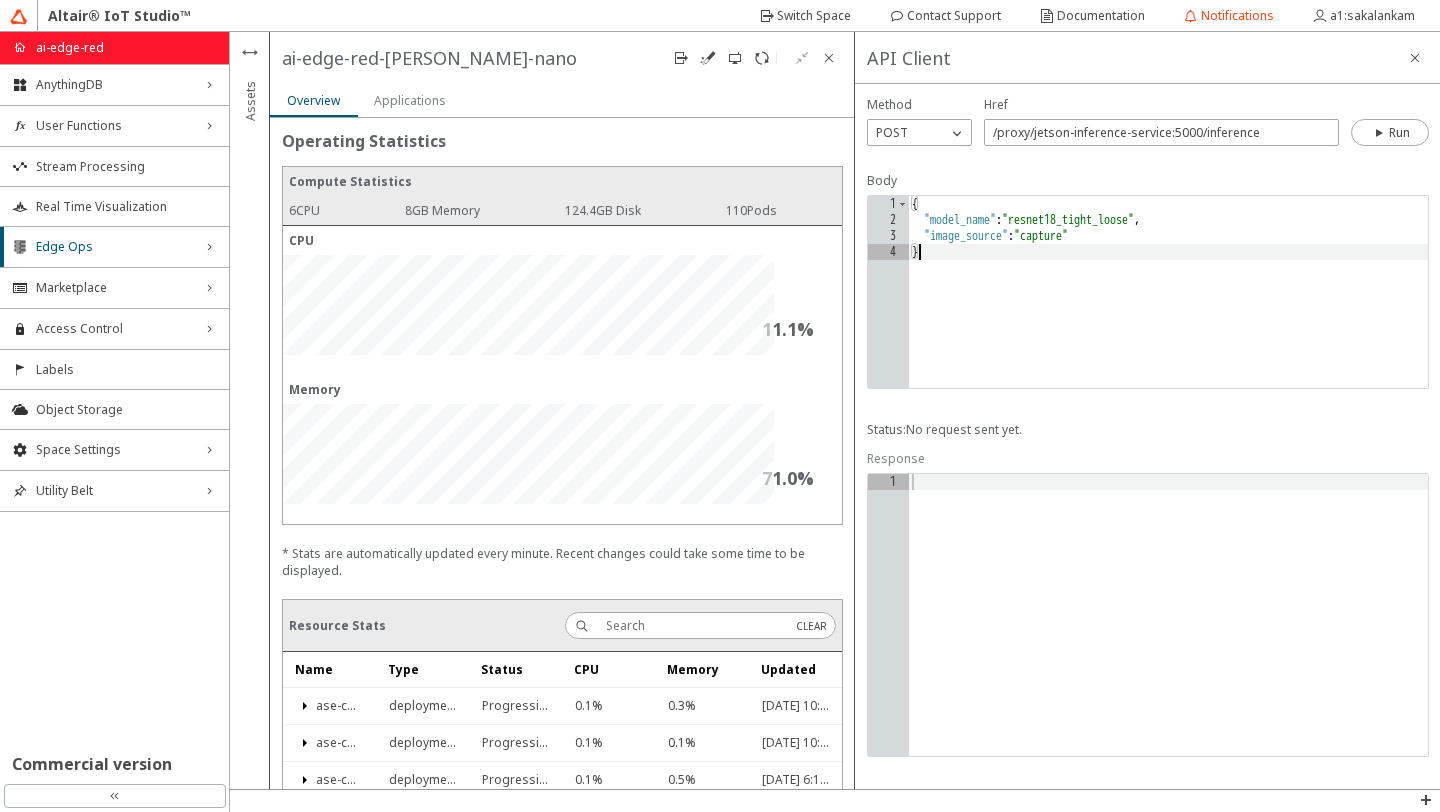 scroll, scrollTop: 0, scrollLeft: 0, axis: both 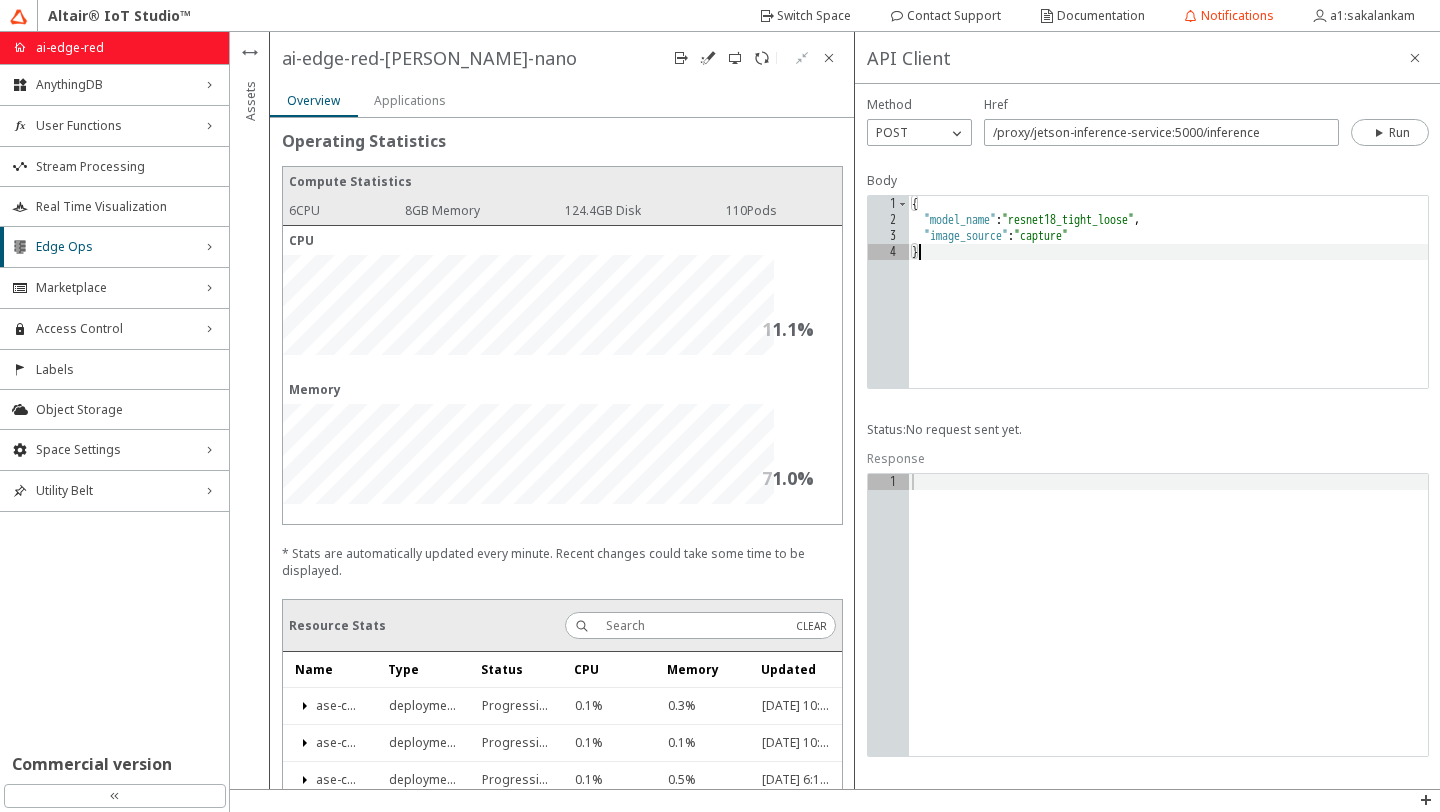 click on "{    "model_name" :  "resnet18_tight_loose" ,    "image_source" :  "capture" }" at bounding box center [1168, 308] 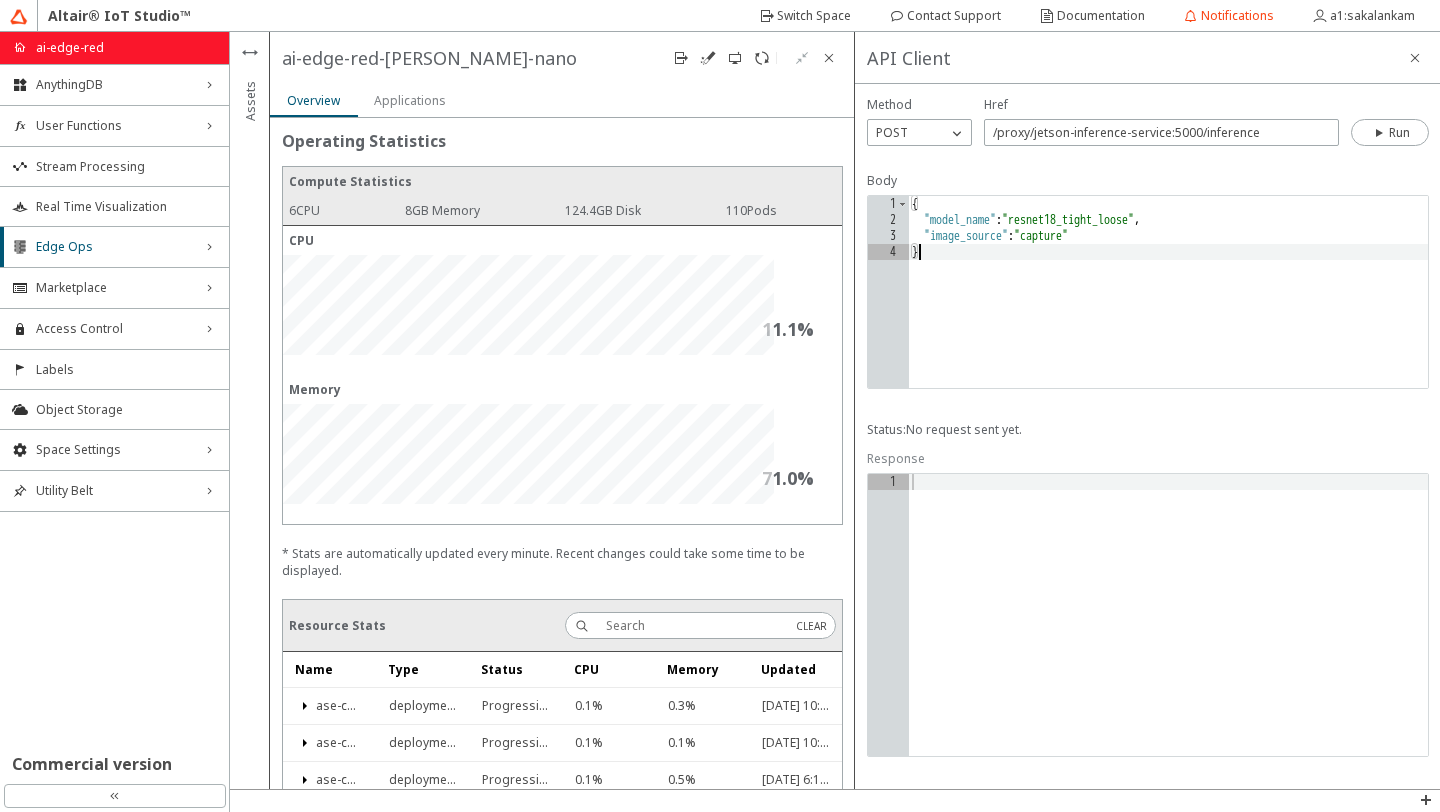 type on "}" 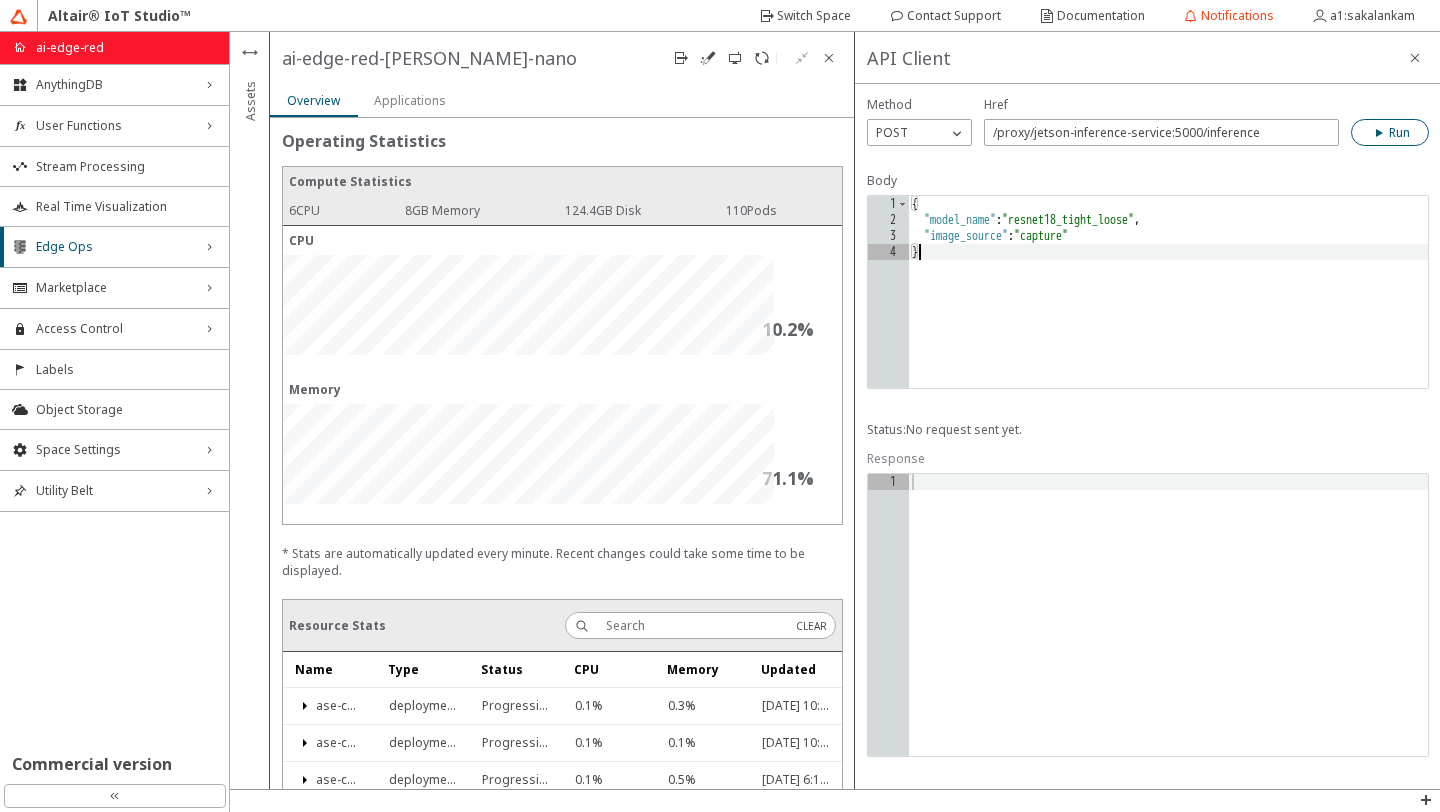 click at bounding box center [1380, 133] 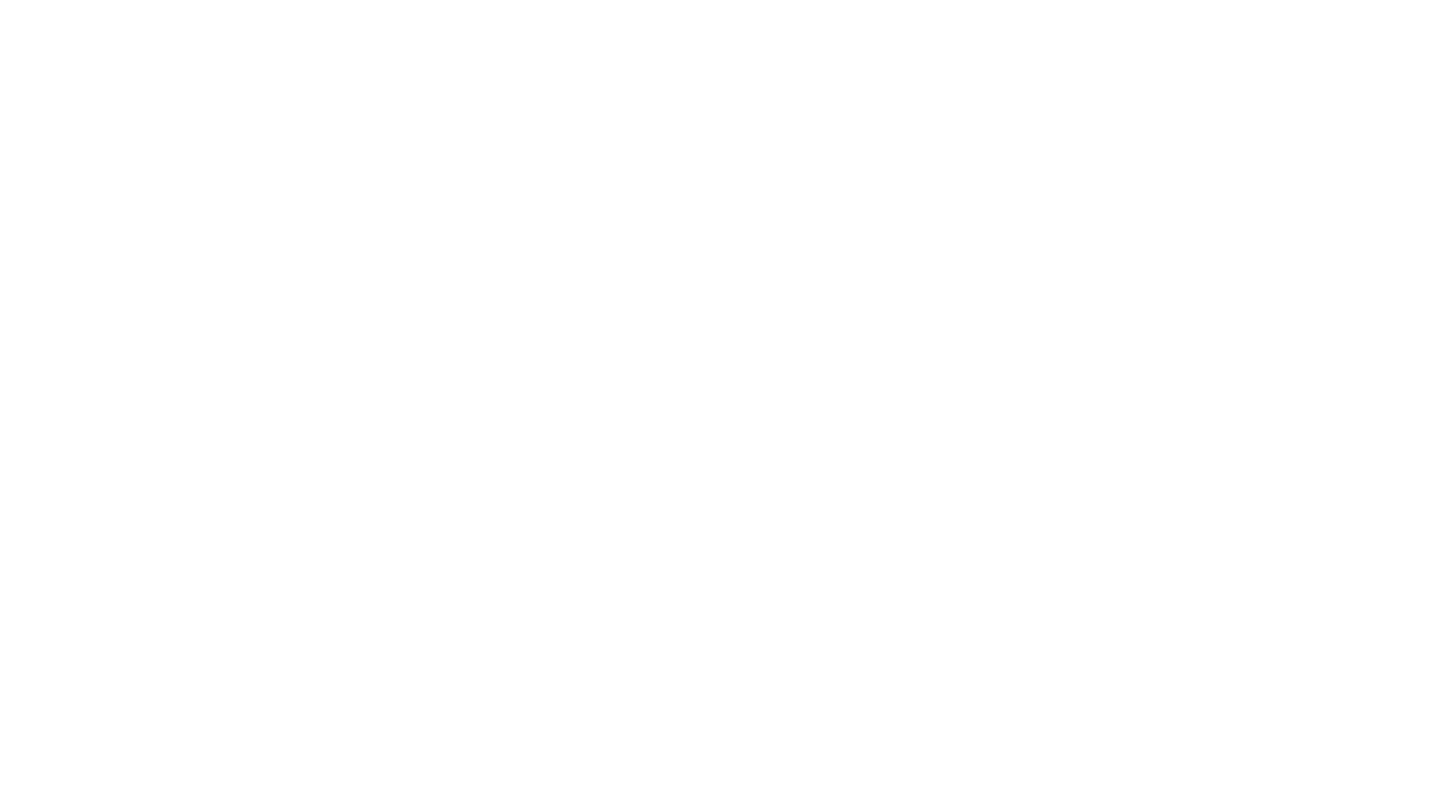 scroll, scrollTop: 0, scrollLeft: 0, axis: both 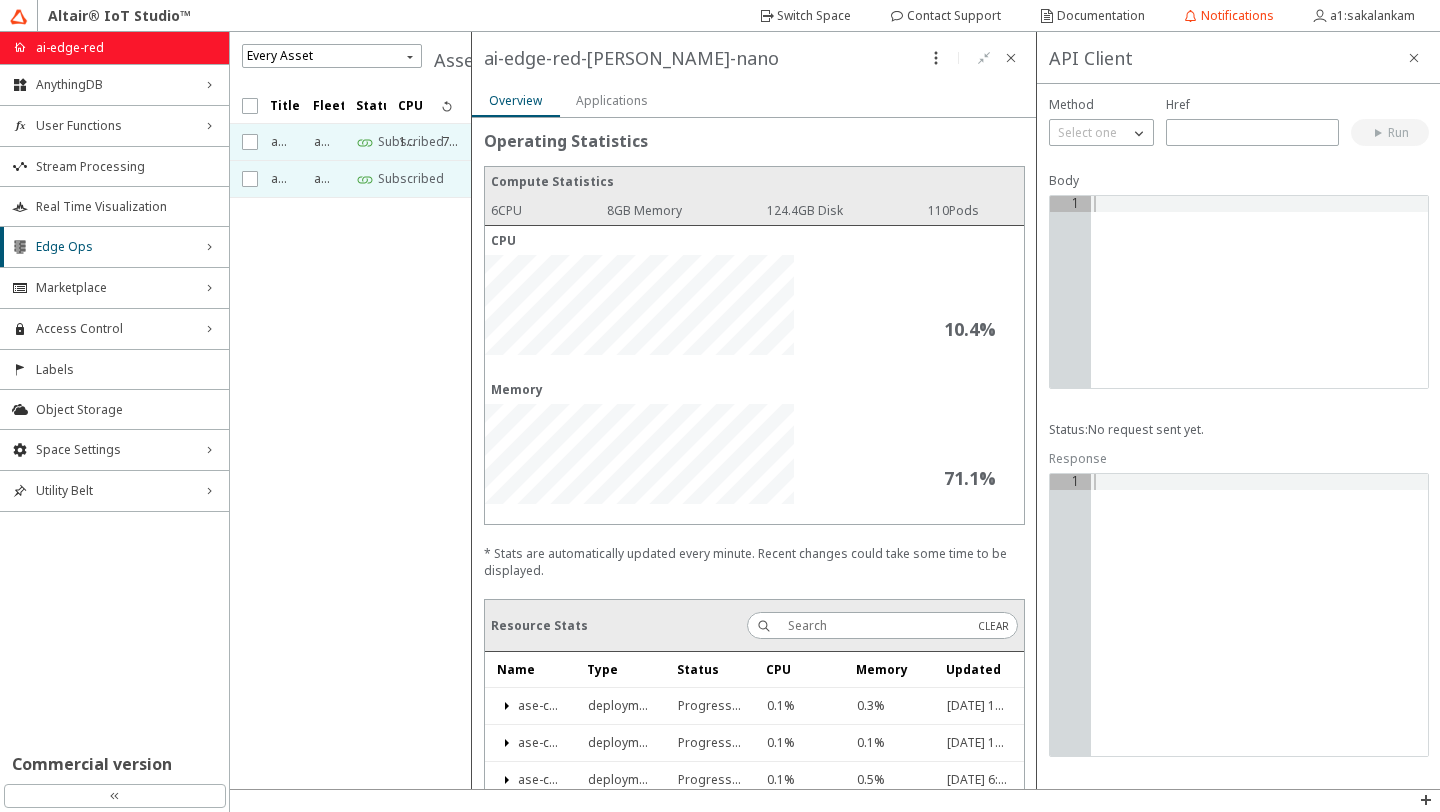 drag, startPoint x: 629, startPoint y: 144, endPoint x: 389, endPoint y: 160, distance: 240.53275 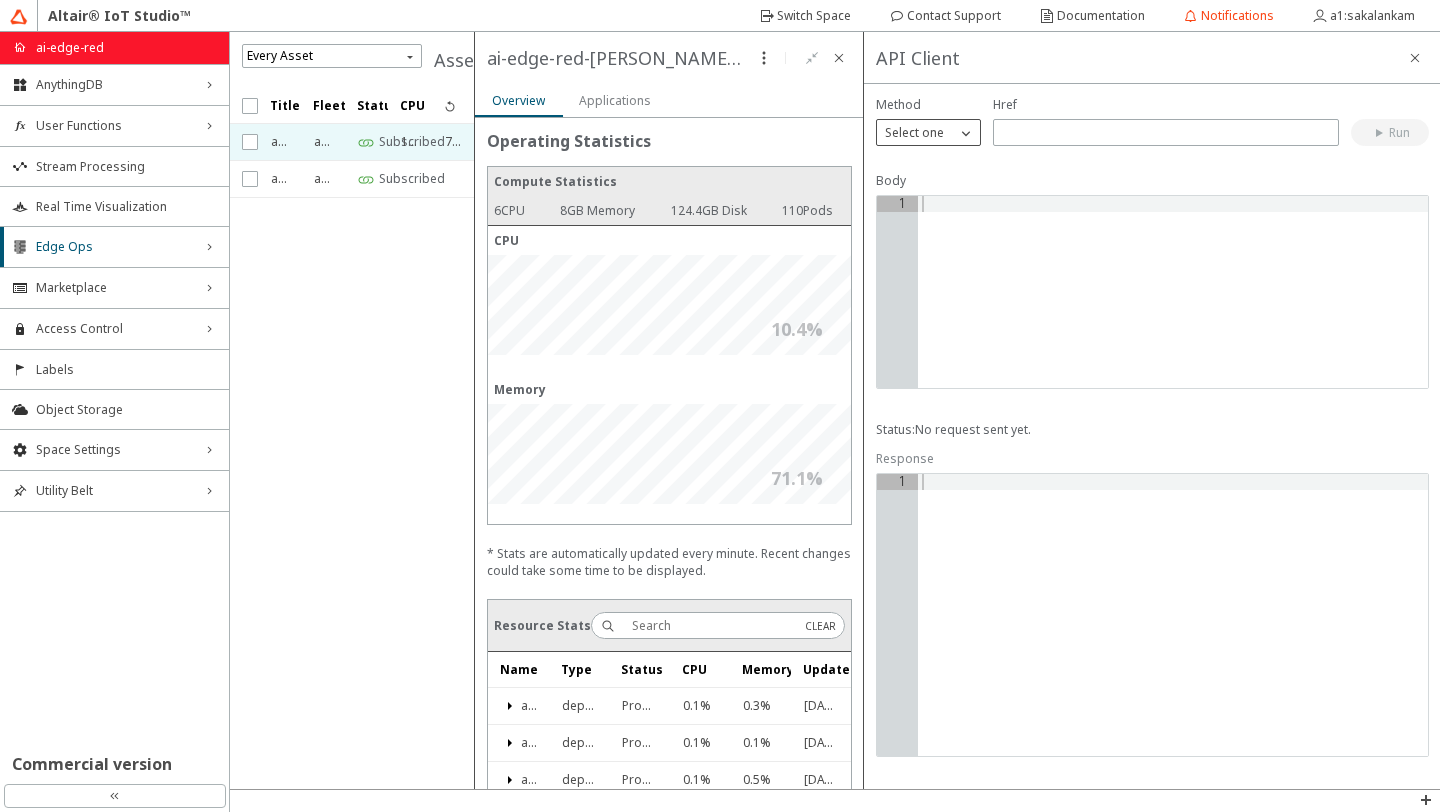 drag, startPoint x: 1035, startPoint y: 108, endPoint x: 979, endPoint y: 139, distance: 64.00781 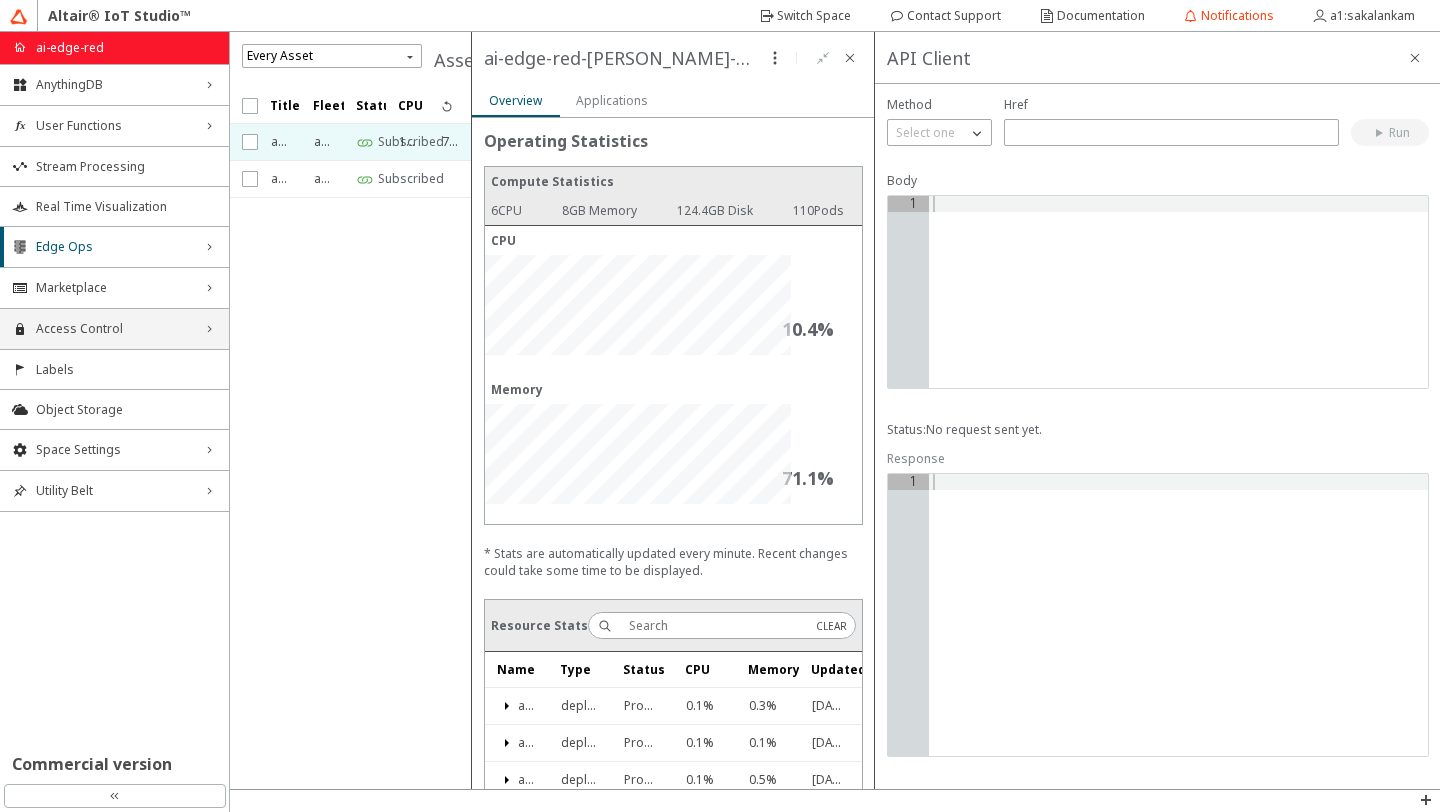 drag, startPoint x: 473, startPoint y: 319, endPoint x: 209, endPoint y: 316, distance: 264.01706 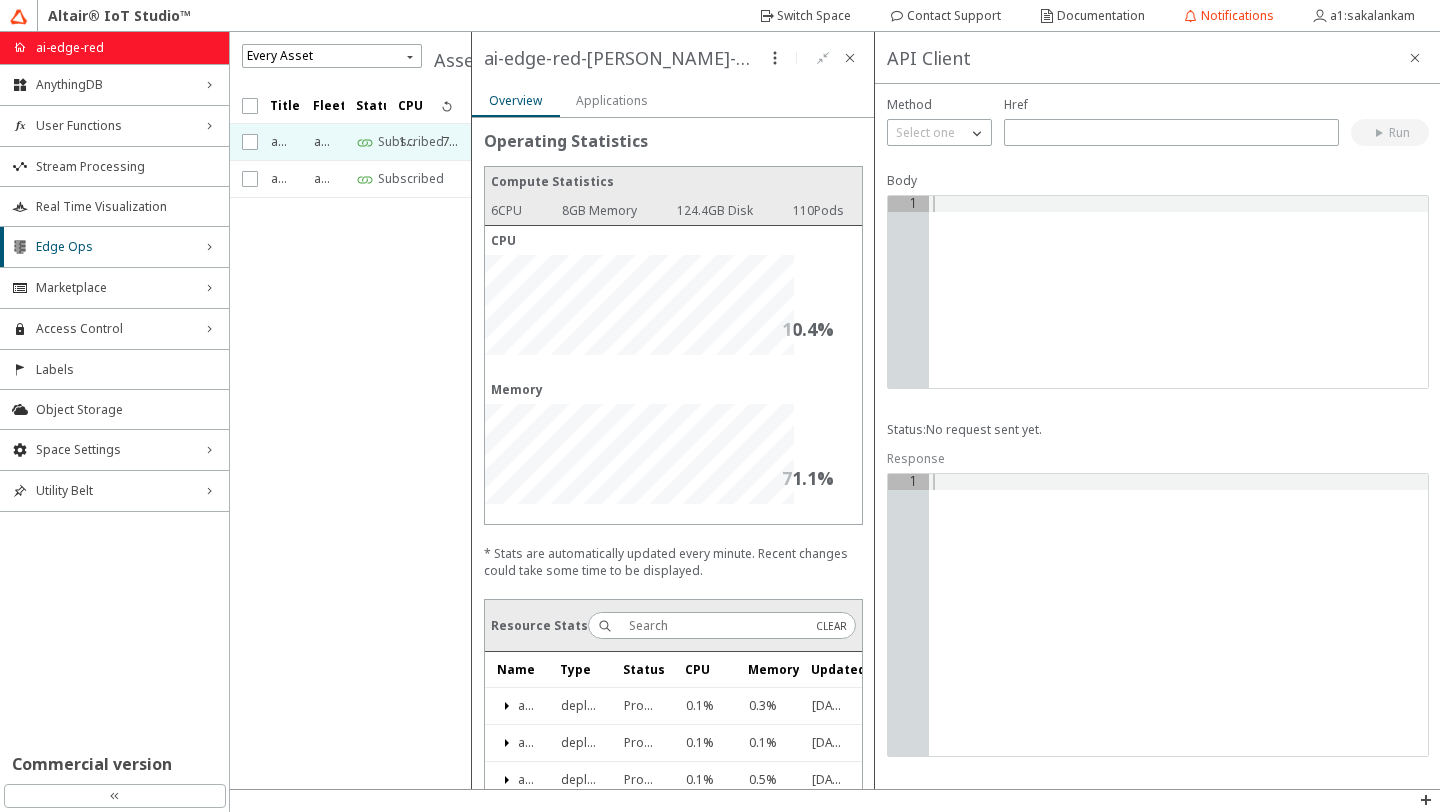 click on "Title
Fleet Identifier
Status
CPU Memory" at bounding box center (351, 438) 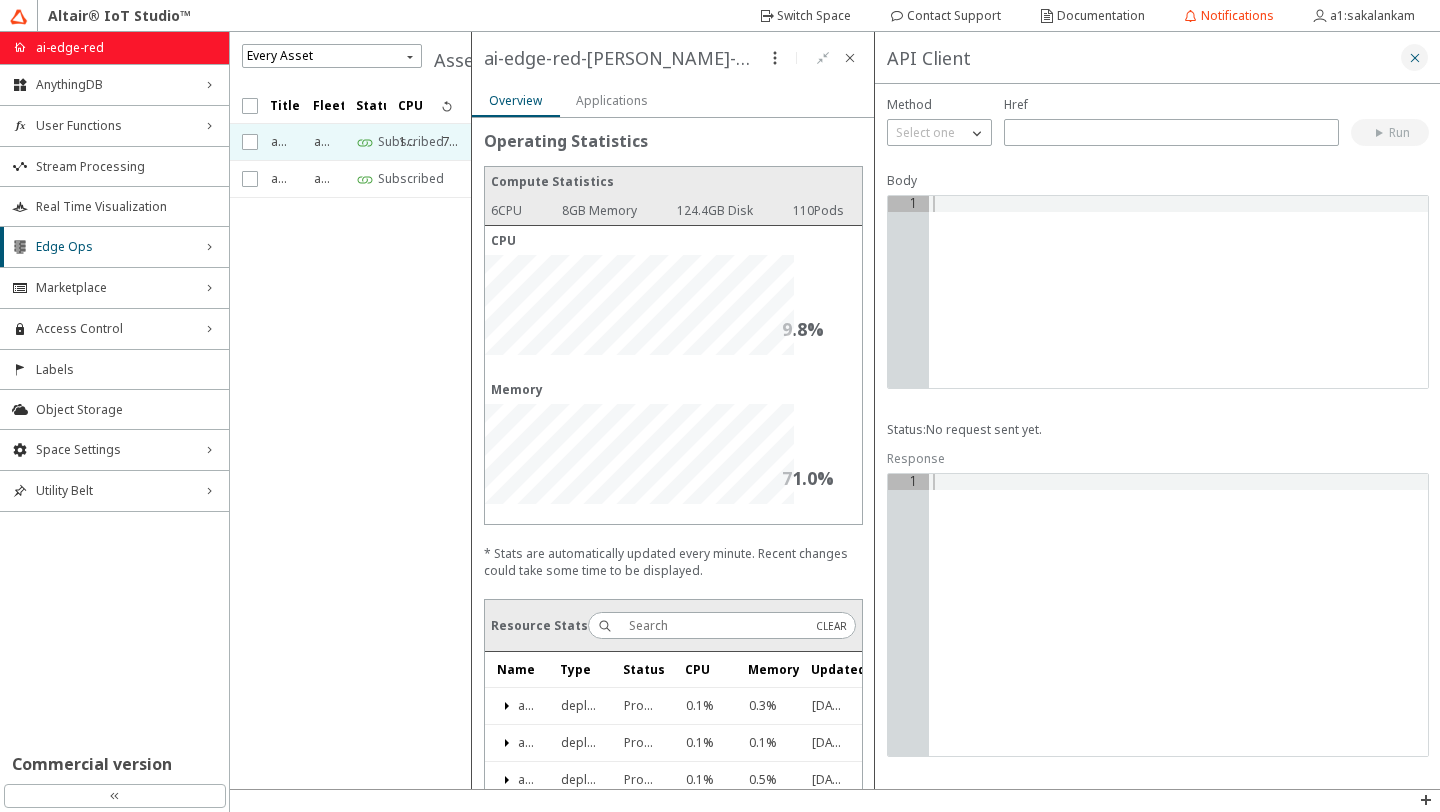 click at bounding box center (1414, 57) 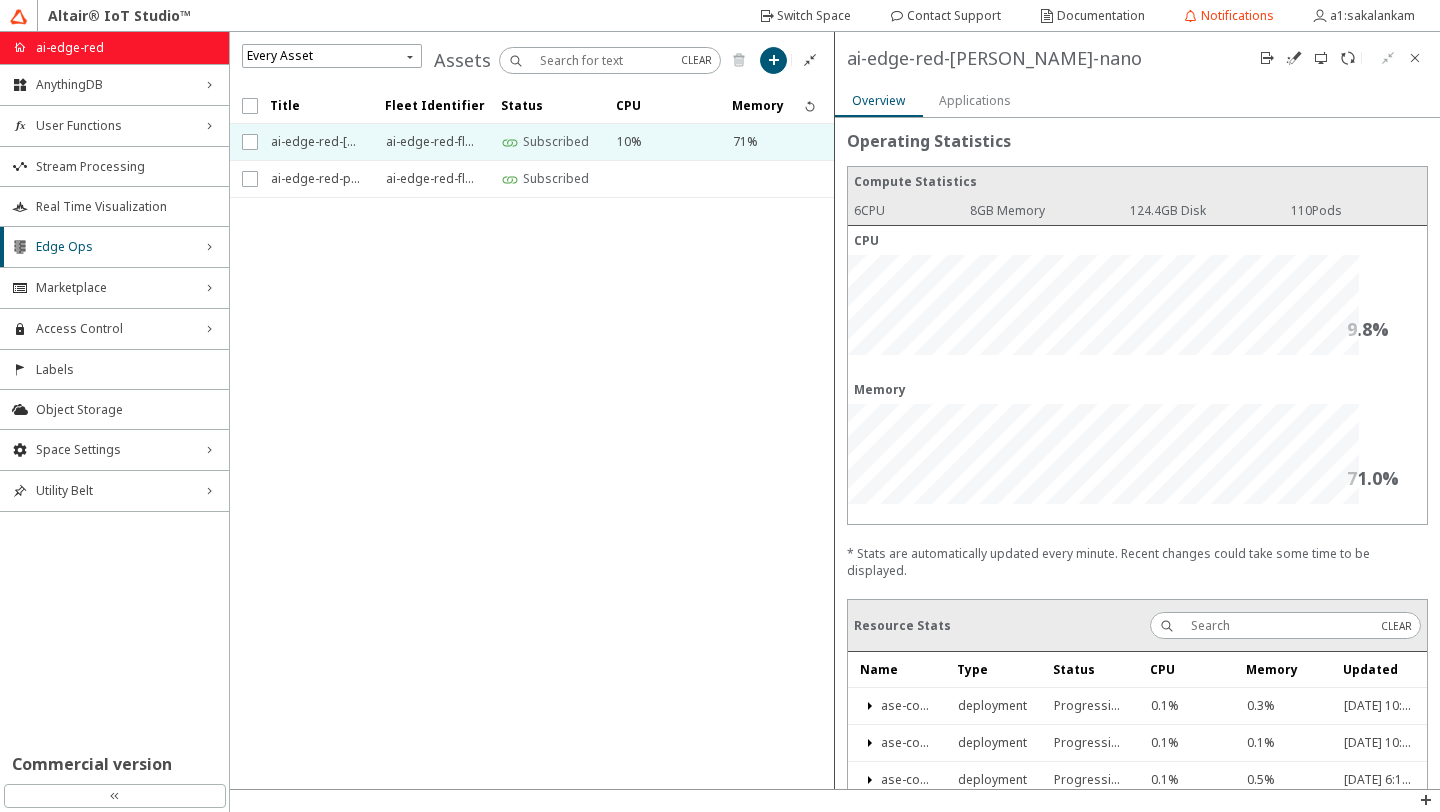 click on "Title
Fleet Identifier
Status
CPU Memory" at bounding box center [532, 438] 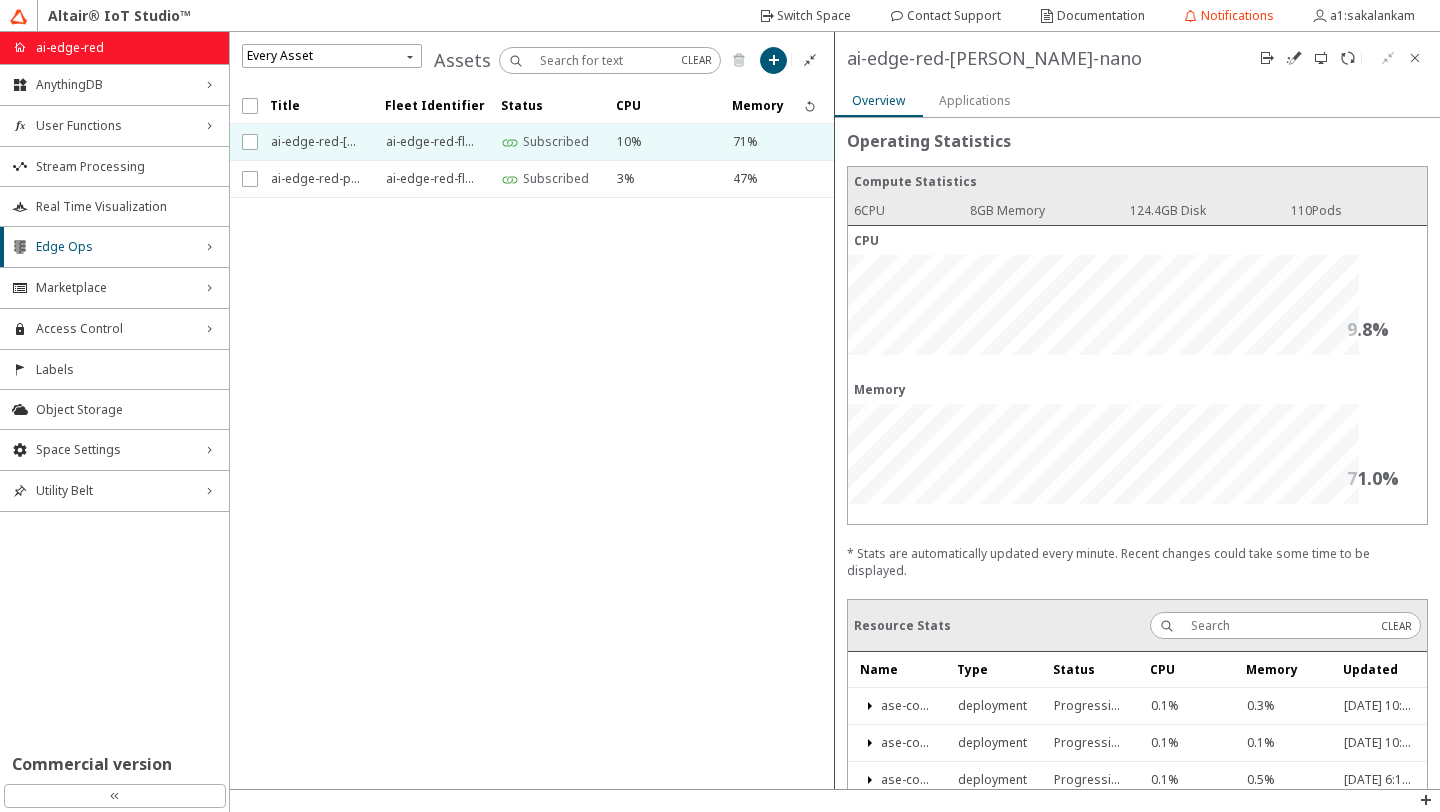 click on "Applications" at bounding box center [0, 0] 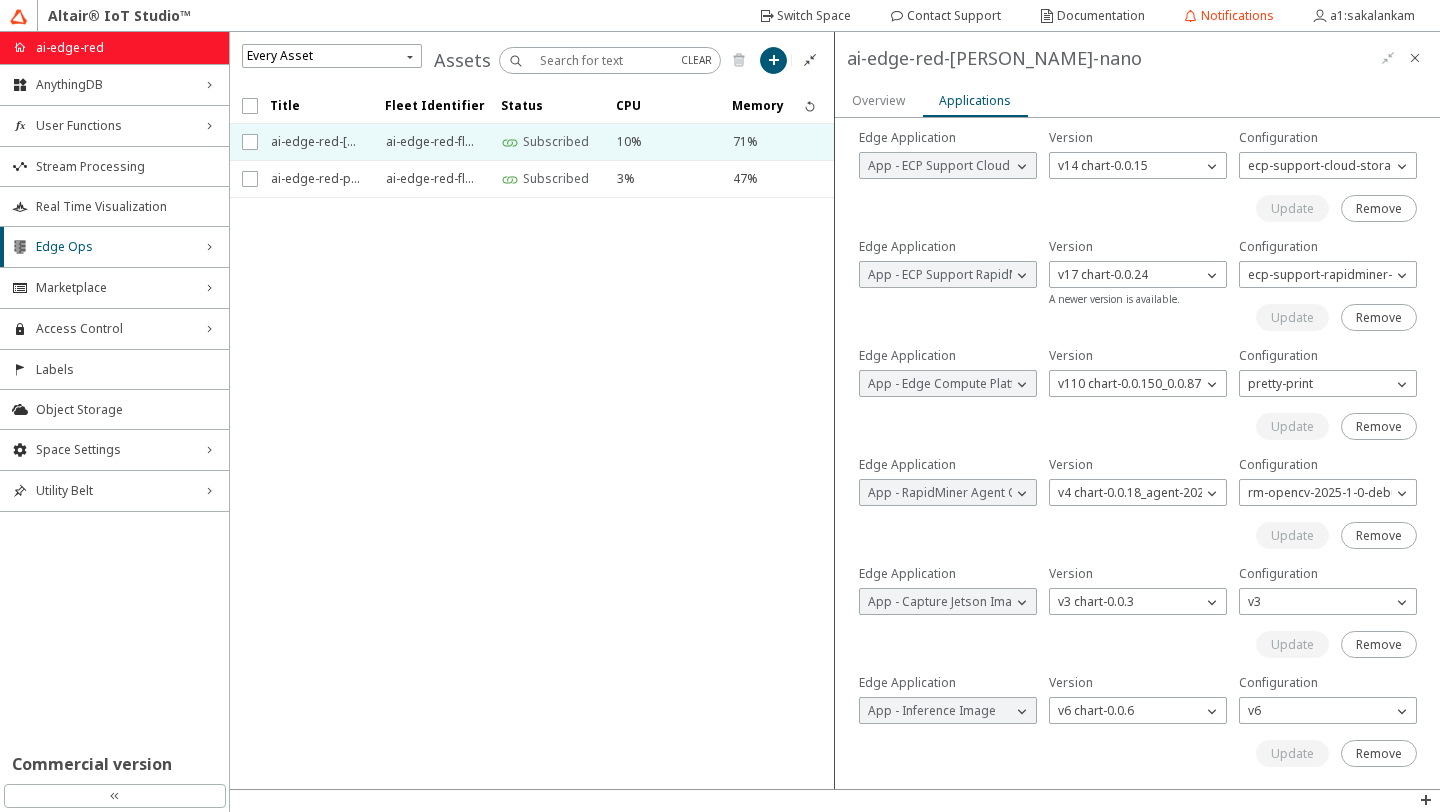 scroll, scrollTop: 0, scrollLeft: 0, axis: both 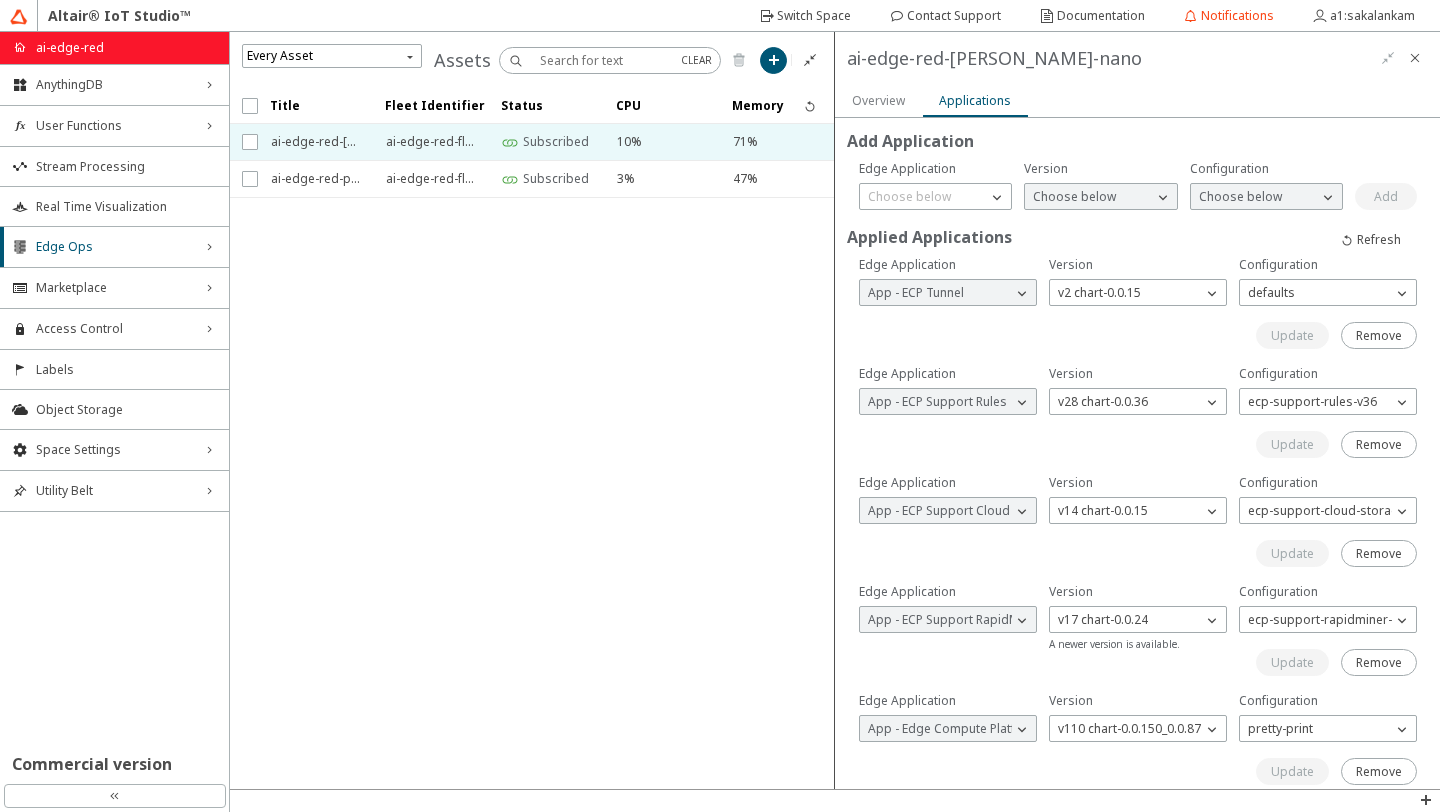 click on "Overview" at bounding box center [0, 0] 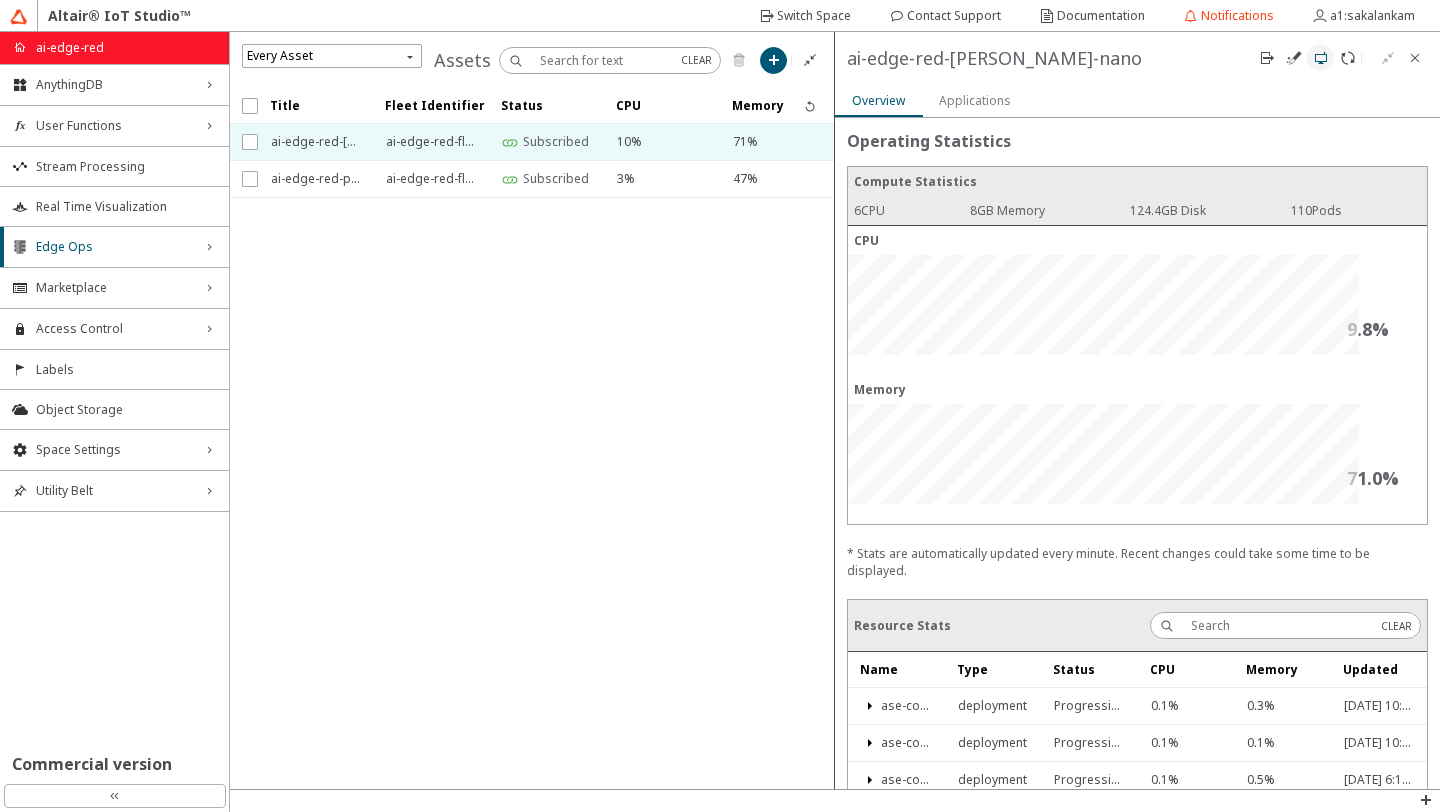 click 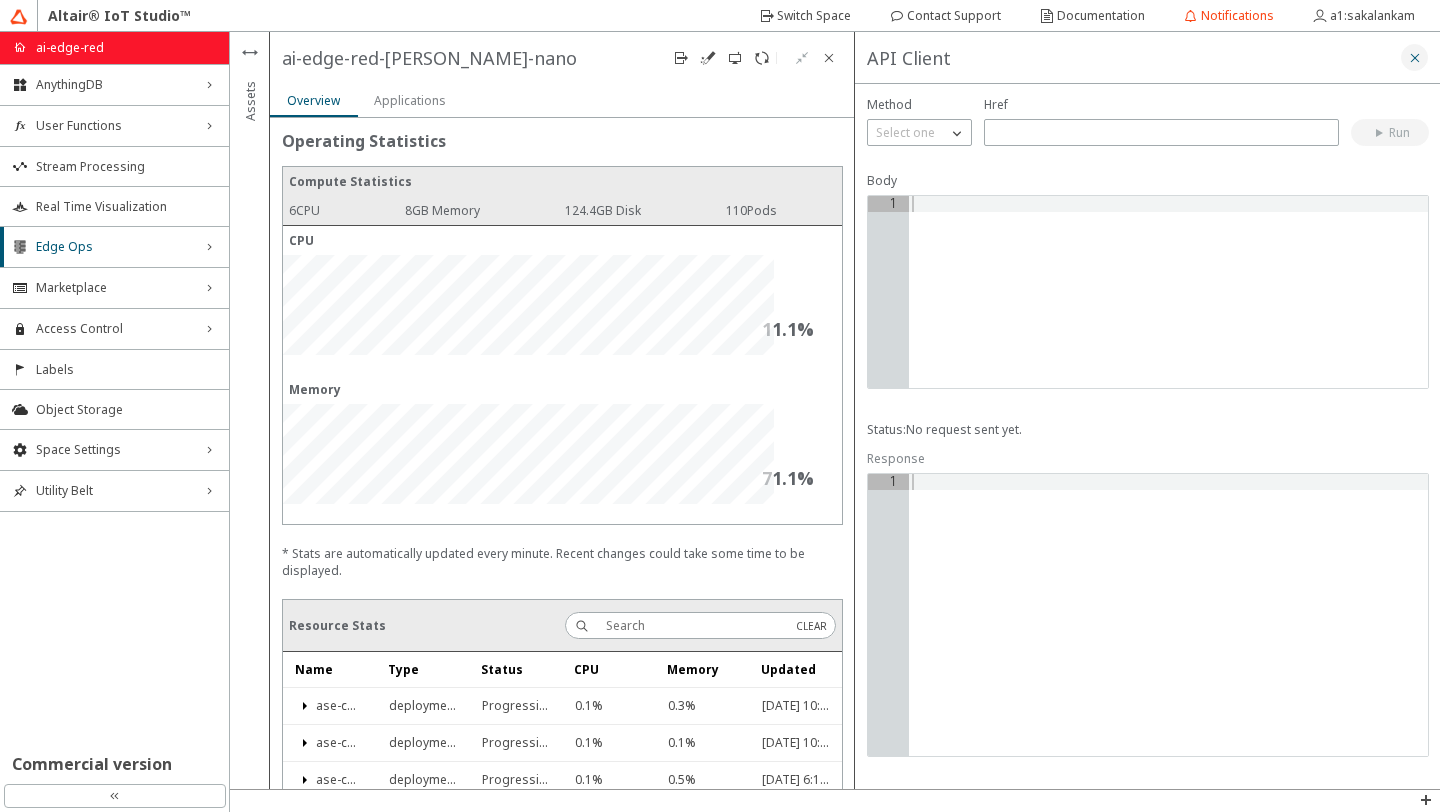 click 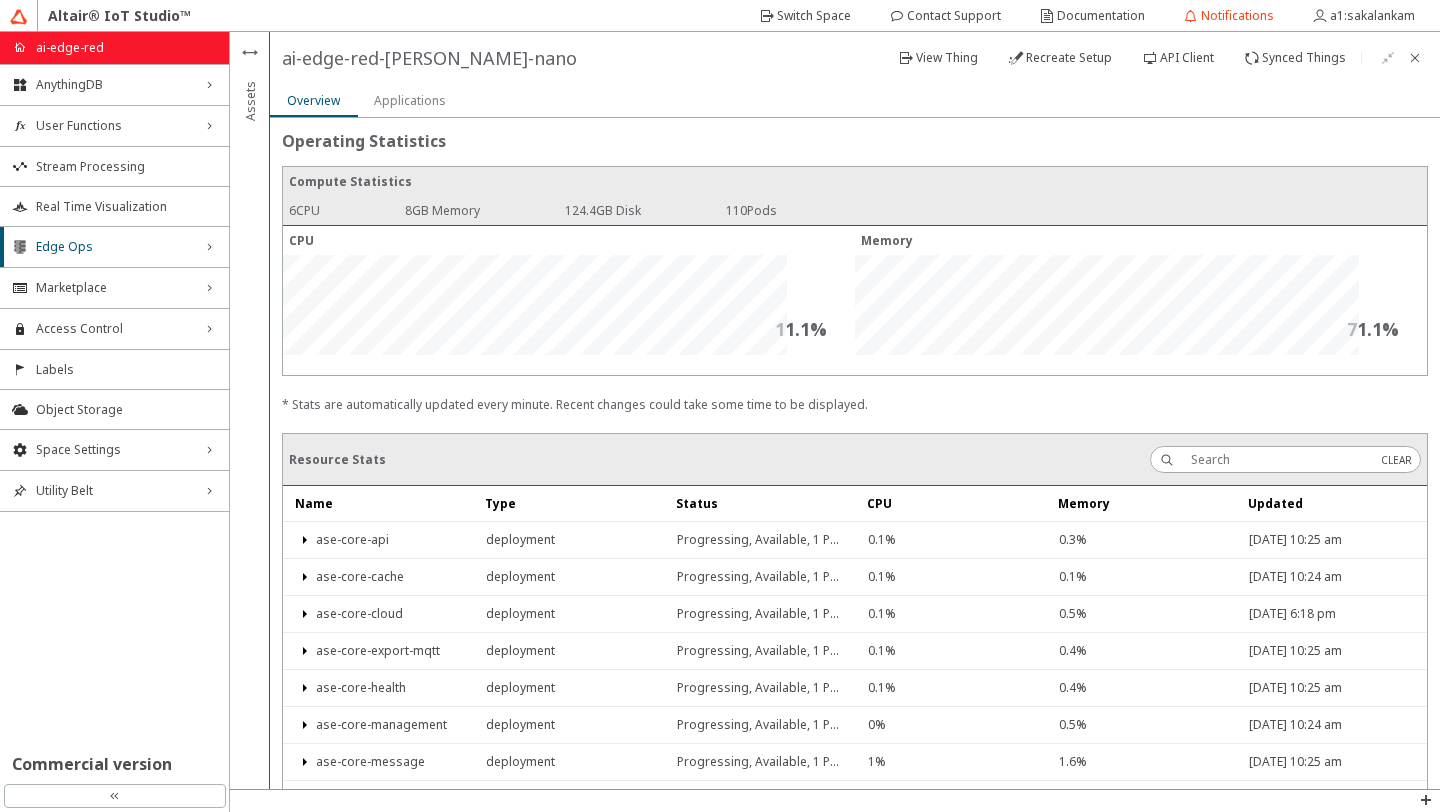 click on "Applications" at bounding box center [0, 0] 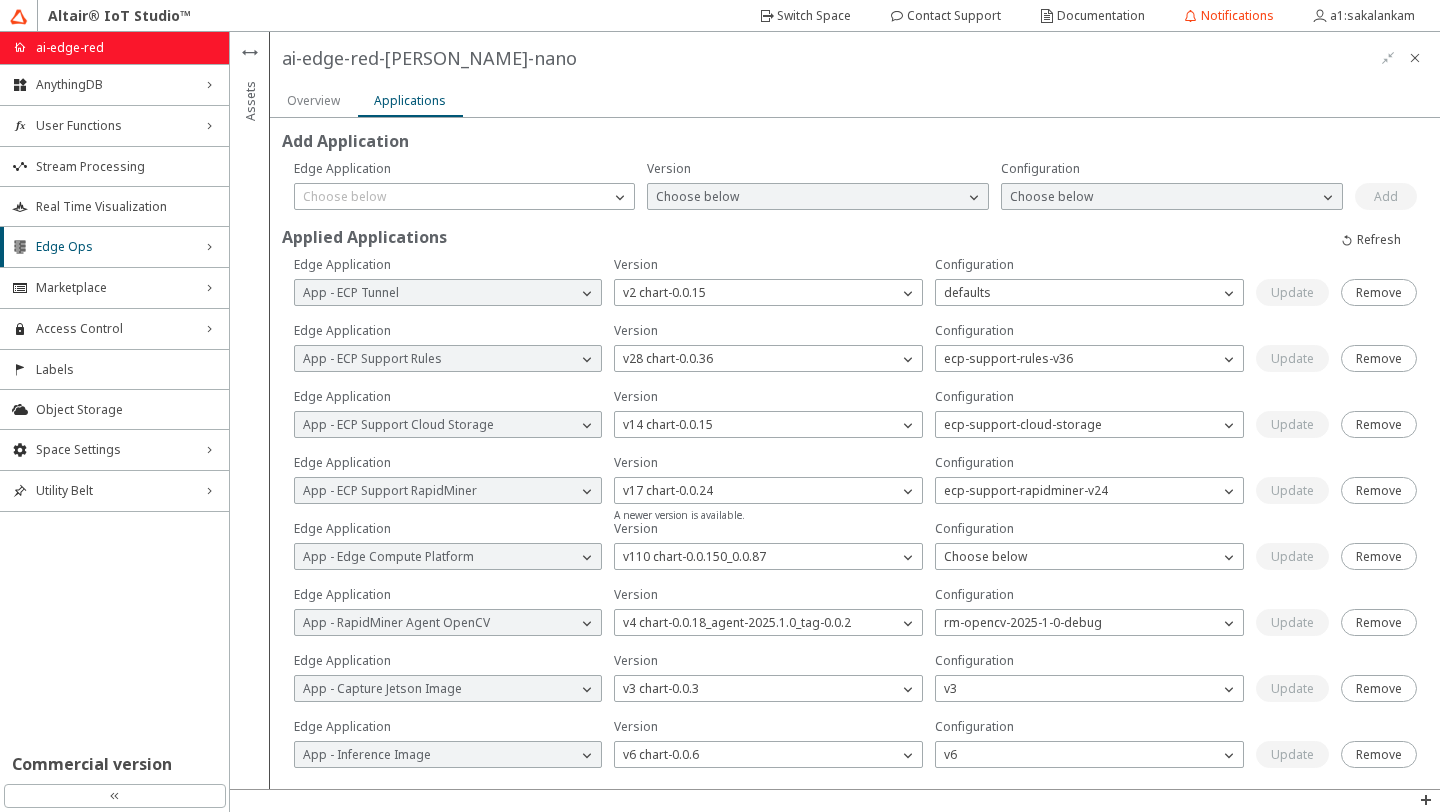 scroll, scrollTop: 1, scrollLeft: 0, axis: vertical 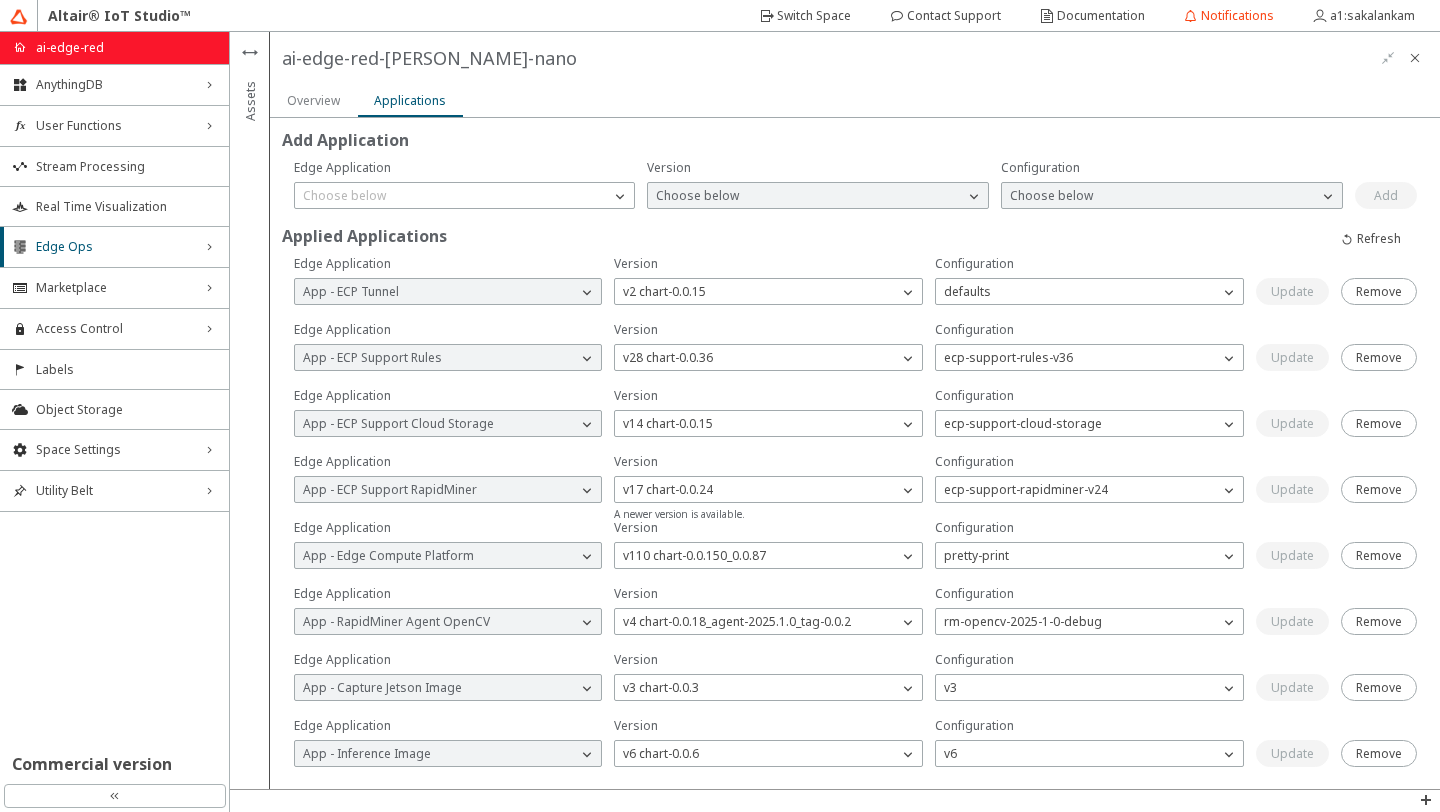 click on "Overview" at bounding box center [0, 0] 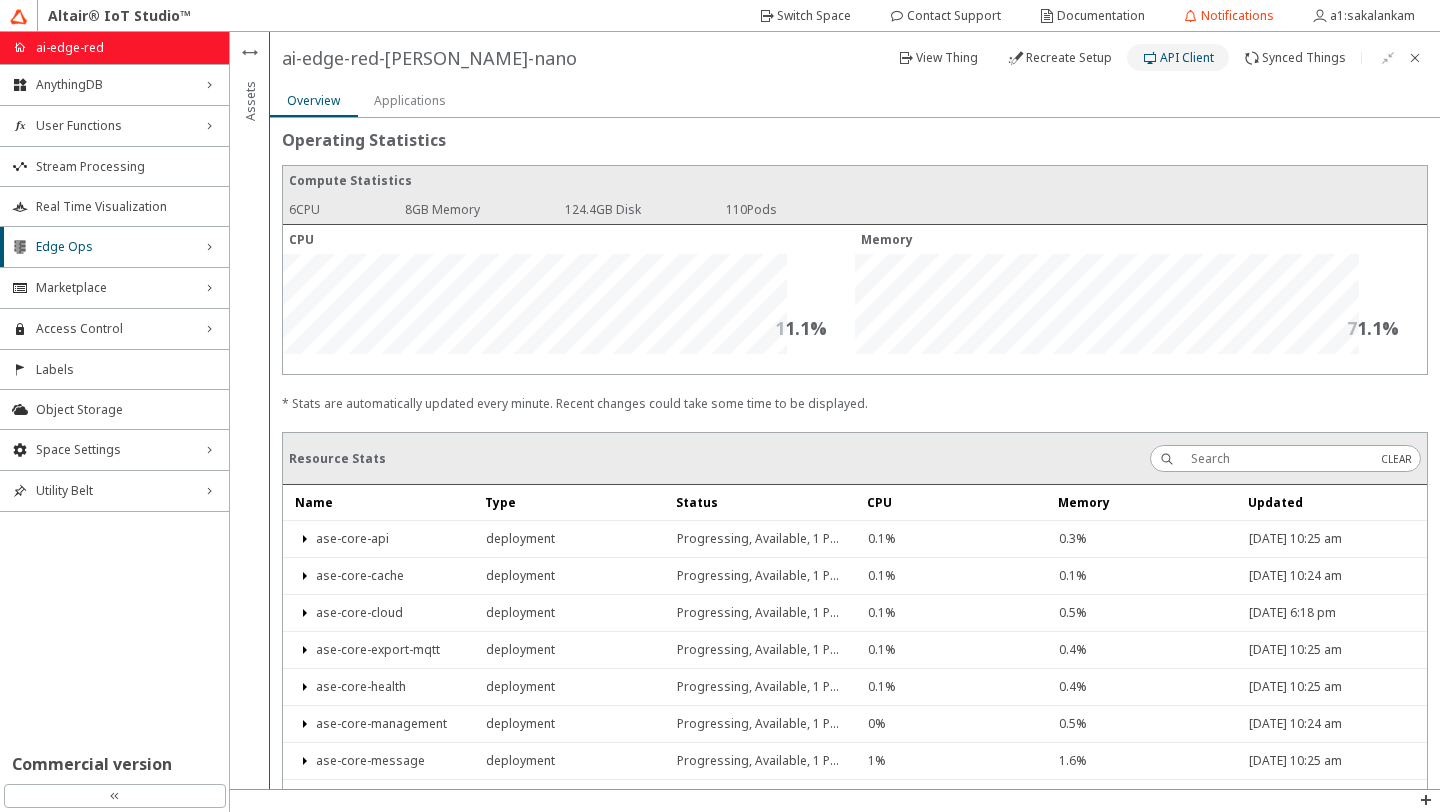 click on "API Client" 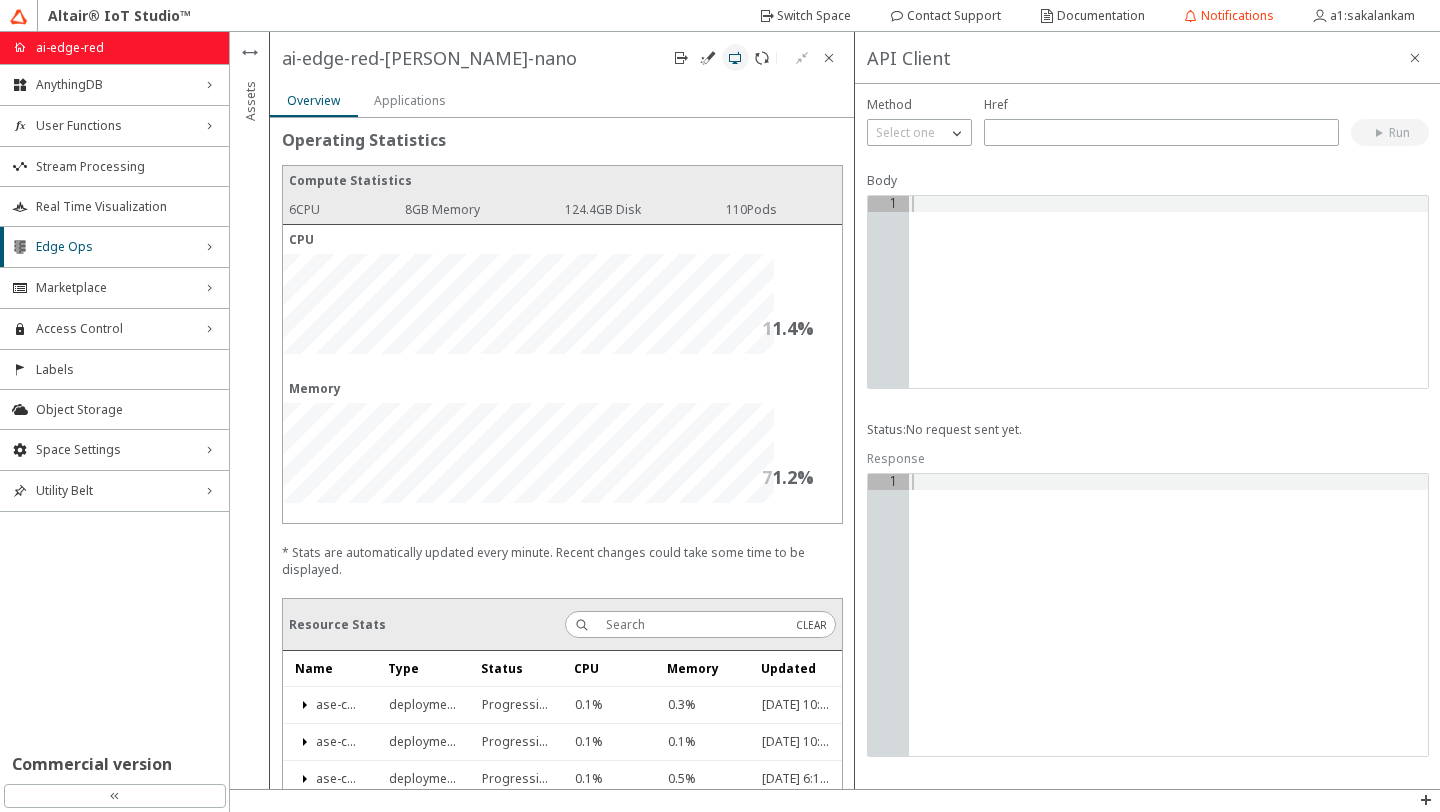 click on "API Client" at bounding box center (0, 0) 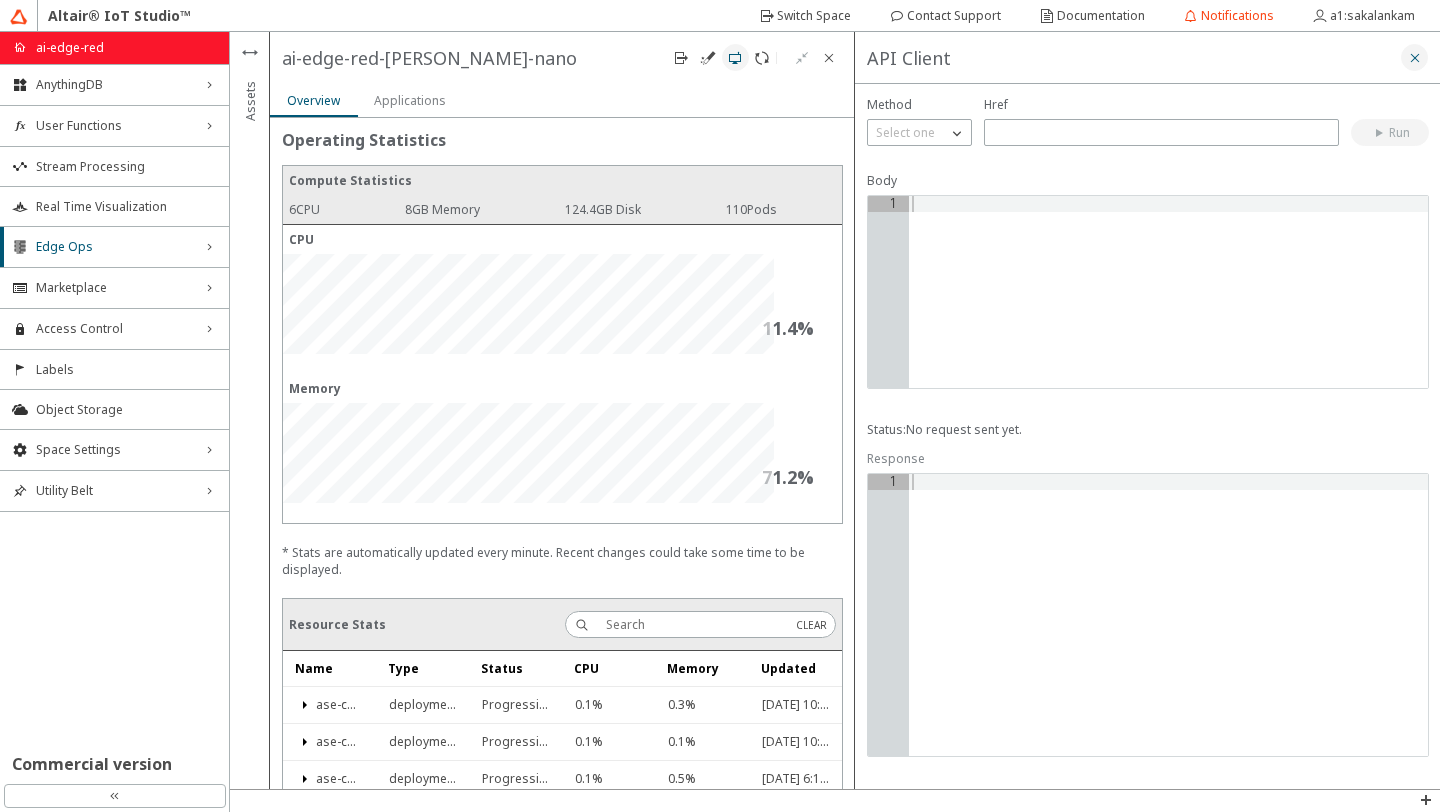 click 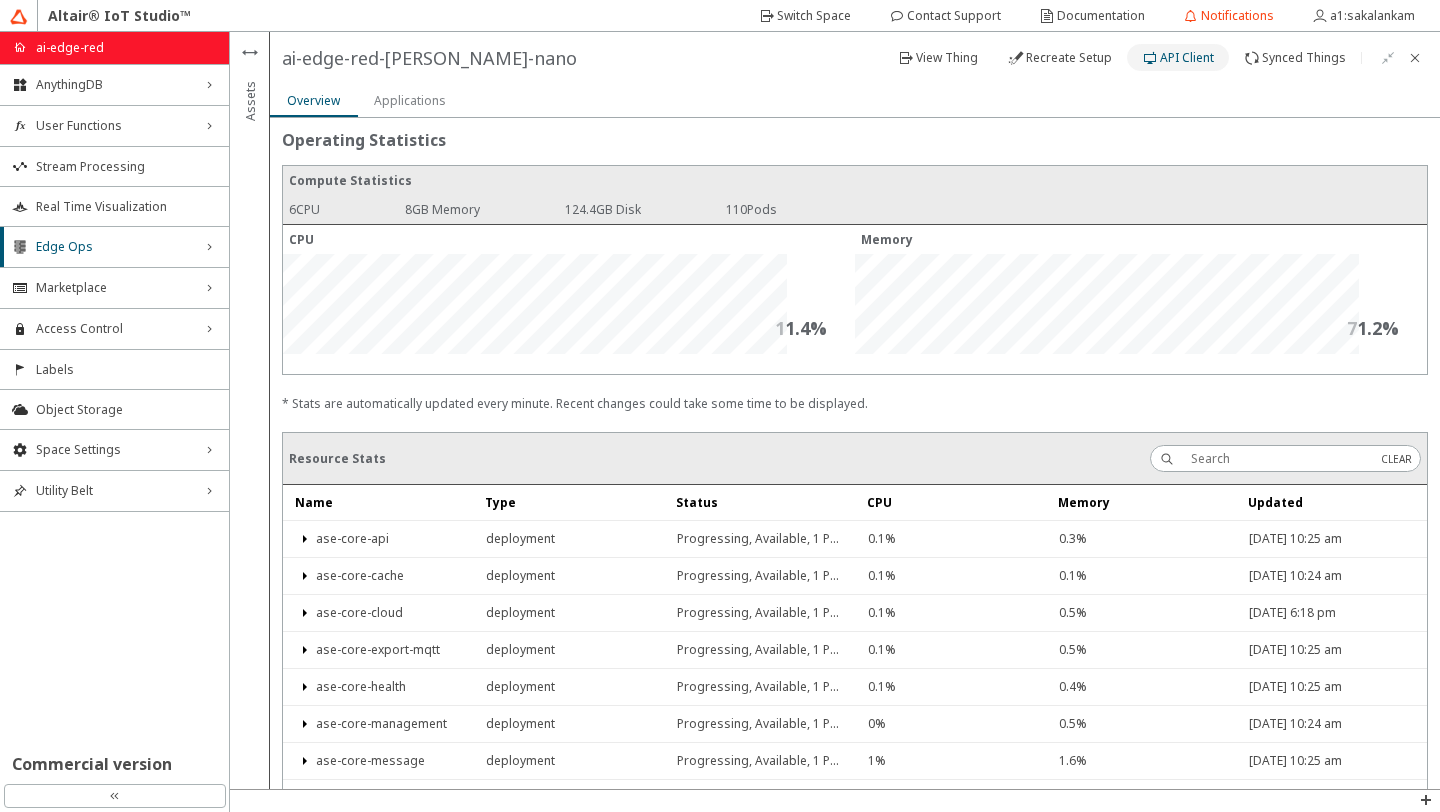 click on "Applications" at bounding box center [0, 0] 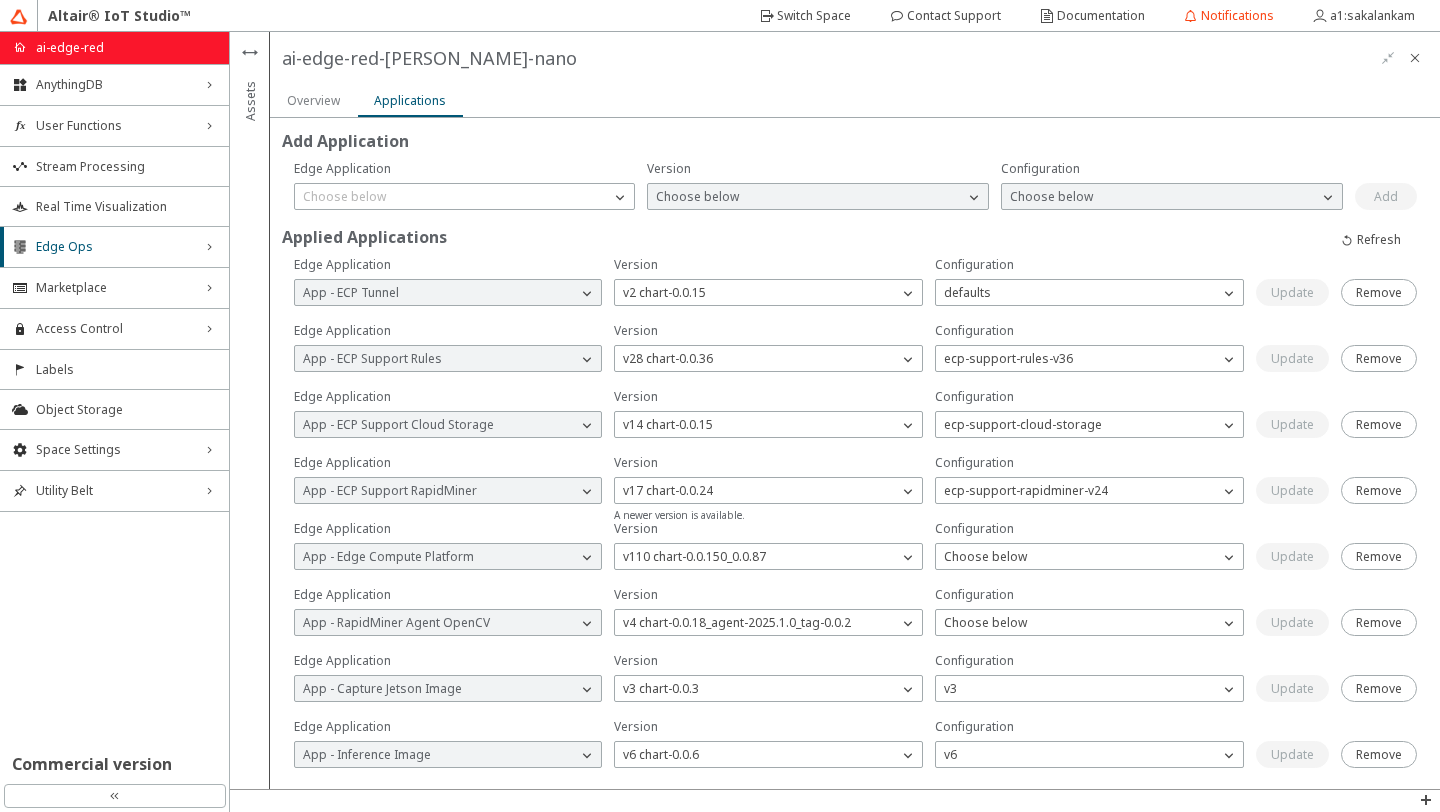 scroll, scrollTop: 1, scrollLeft: 0, axis: vertical 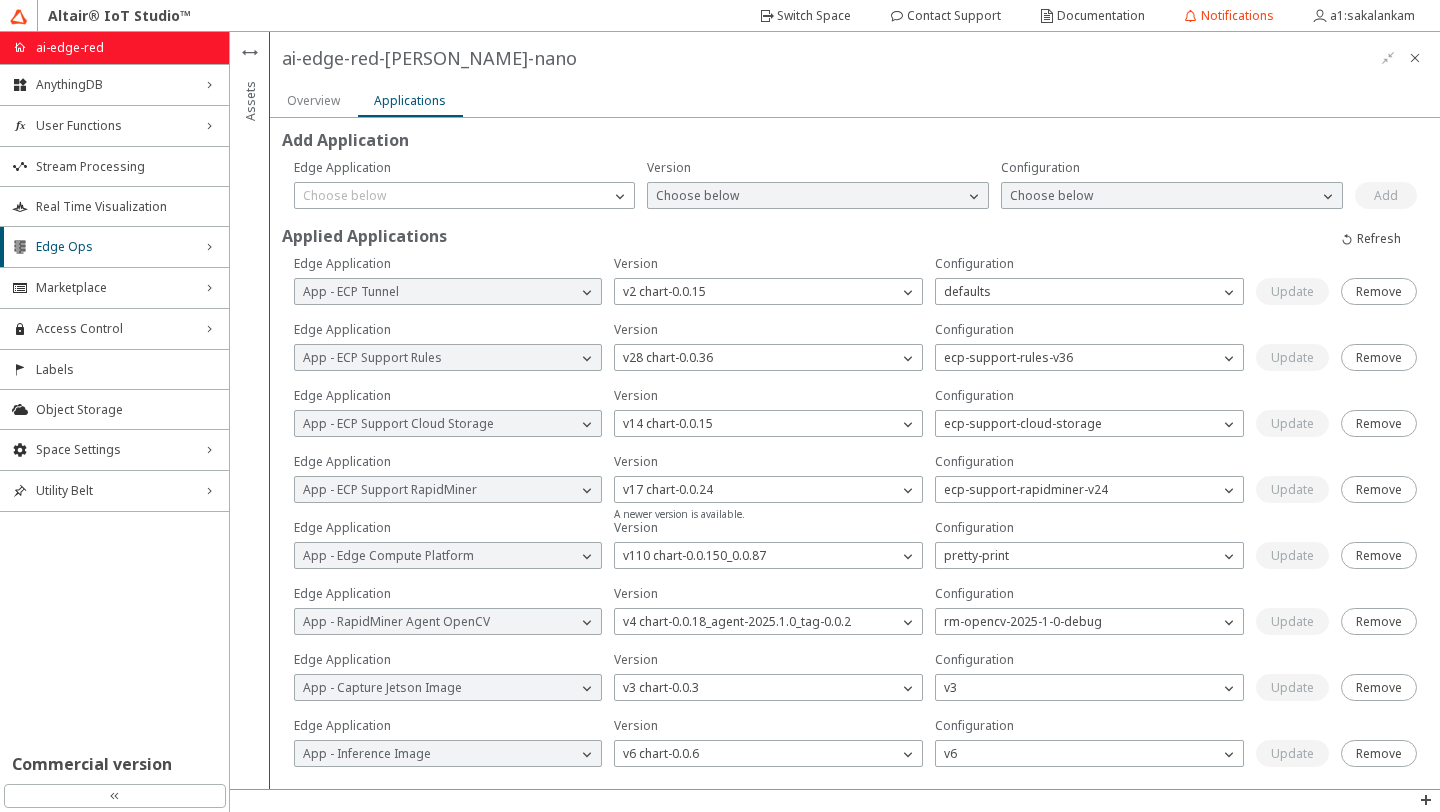 click on "Overview" at bounding box center [0, 0] 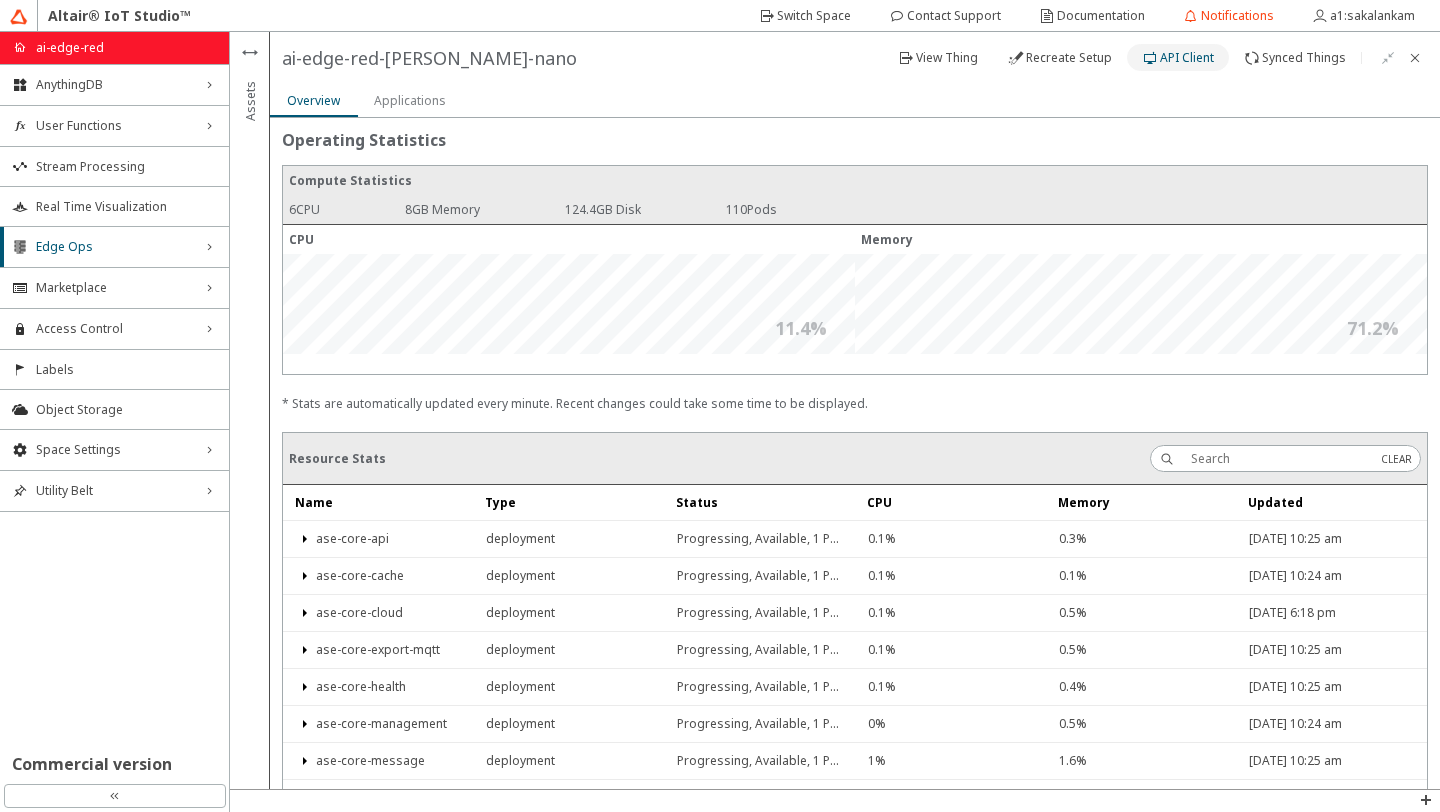 click at bounding box center [1151, 58] 